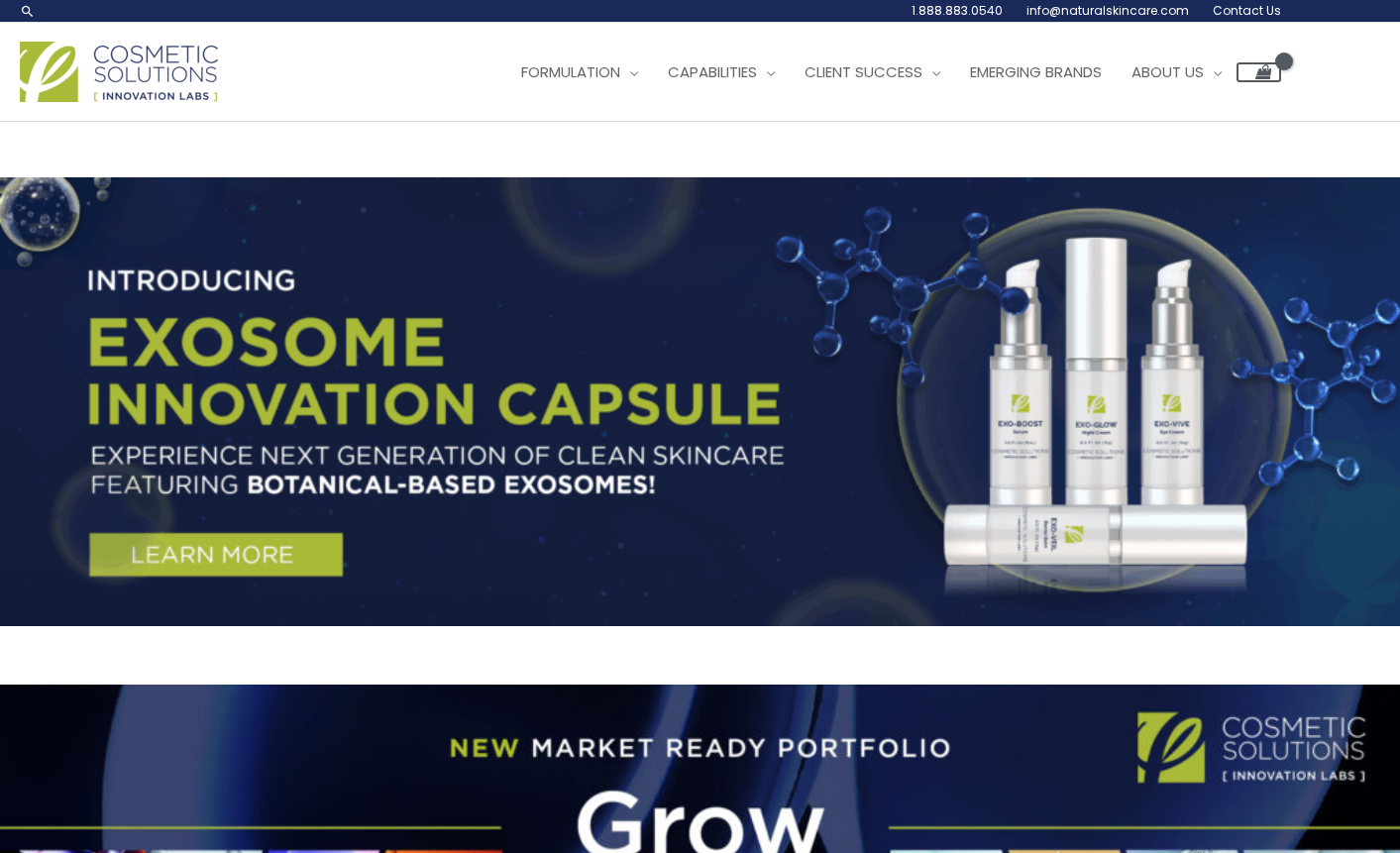 scroll, scrollTop: 0, scrollLeft: 0, axis: both 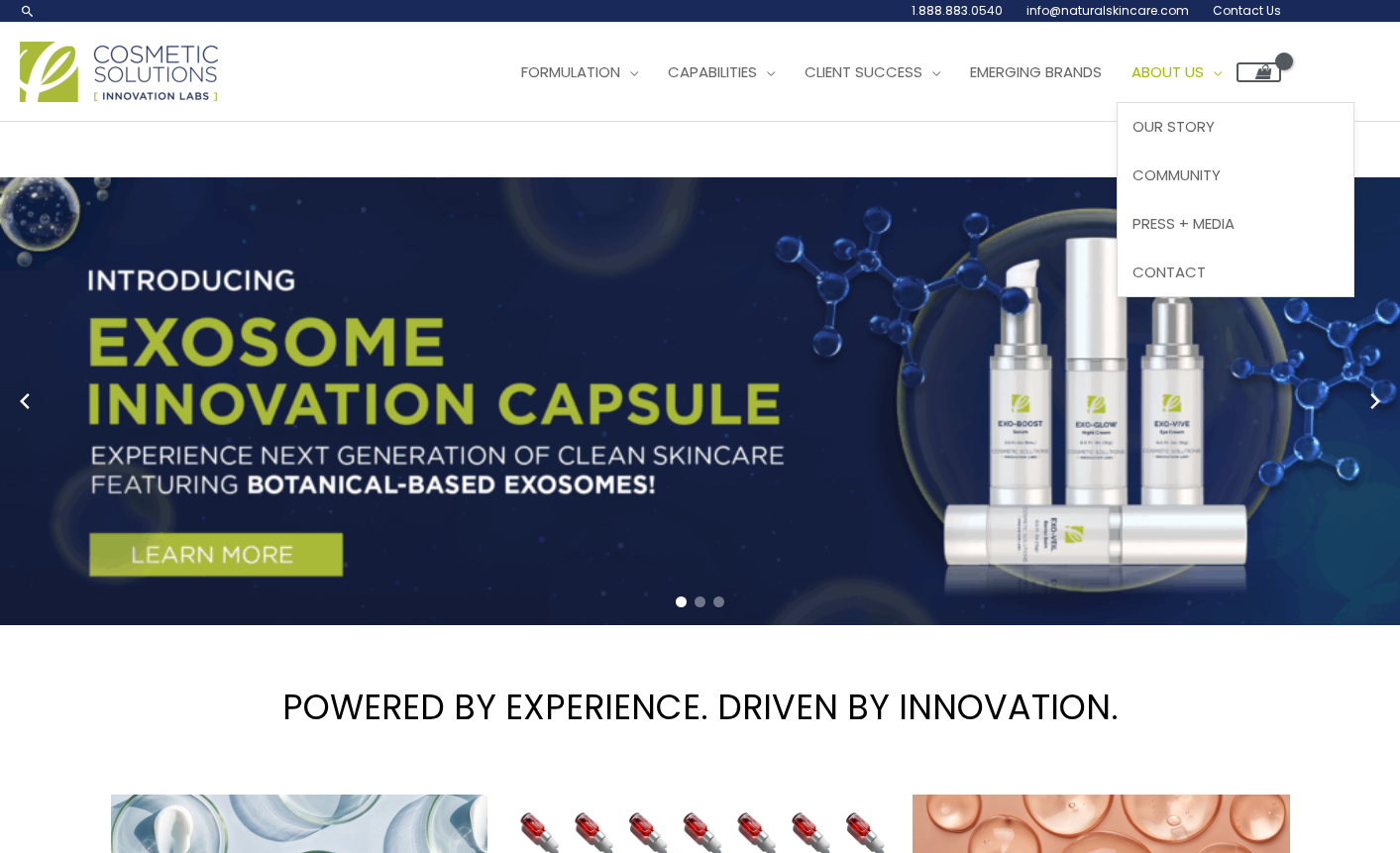 click on "About Us" at bounding box center (1167, 71) 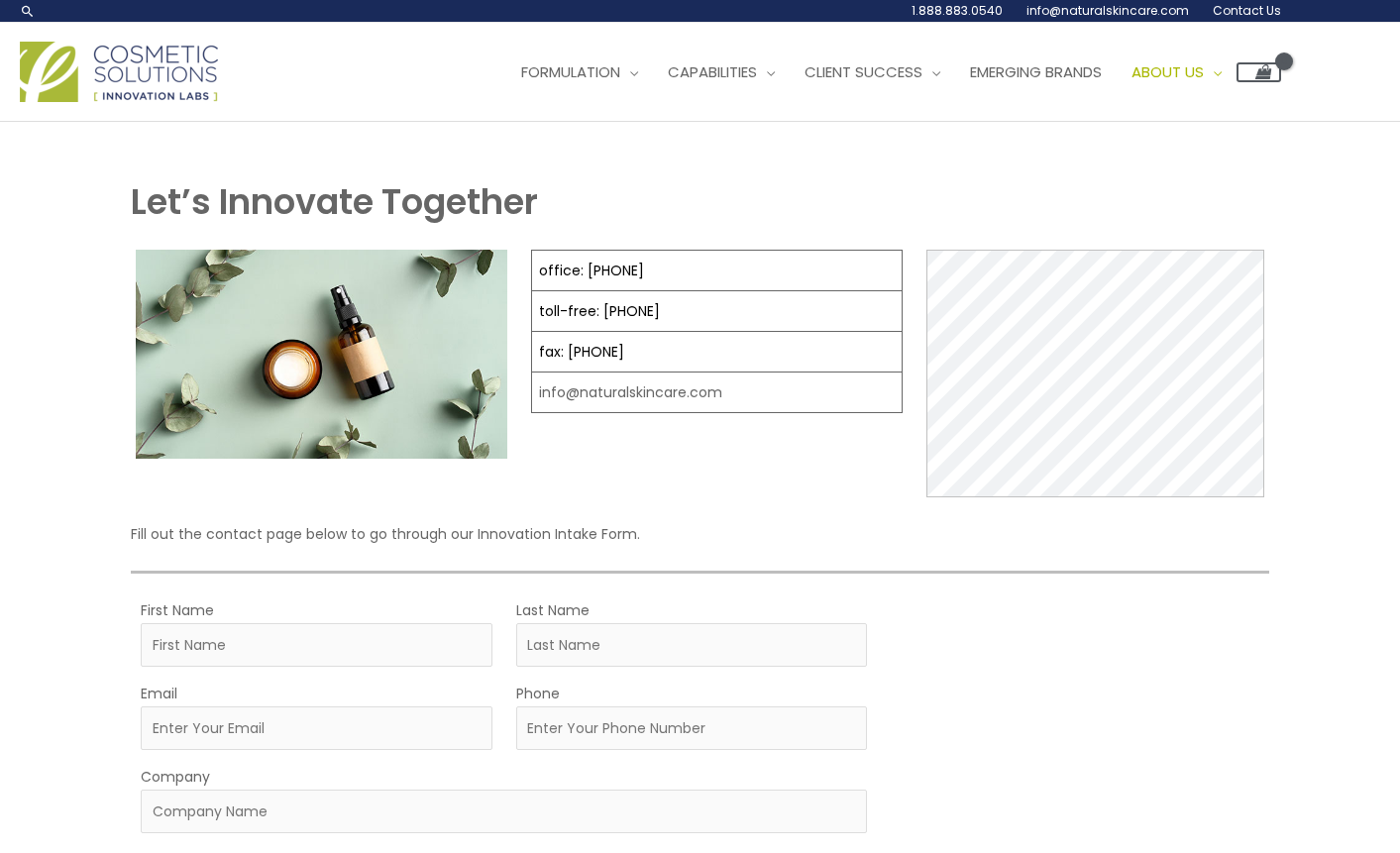 scroll, scrollTop: 0, scrollLeft: 0, axis: both 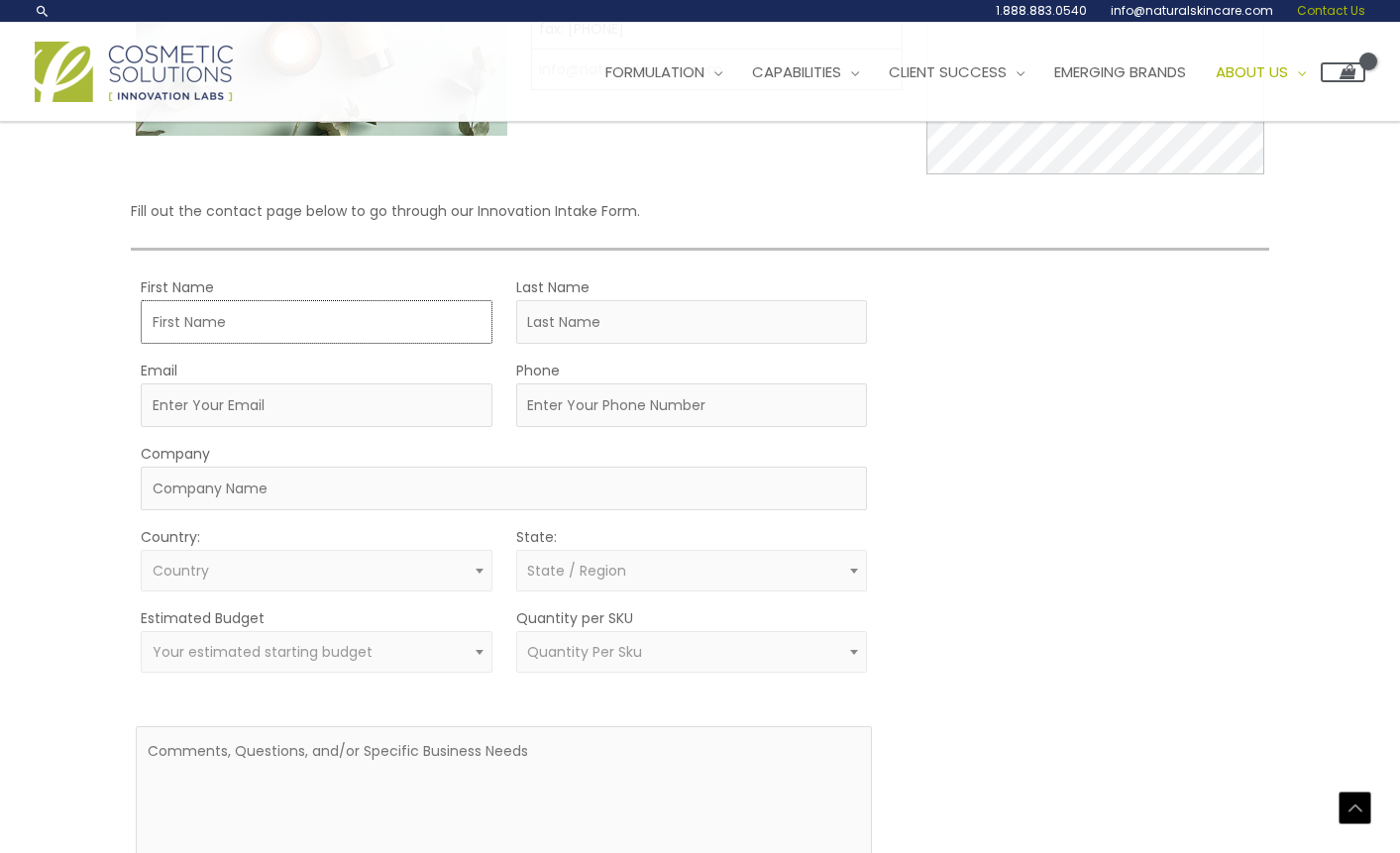 click on "First Name" at bounding box center (316, 322) 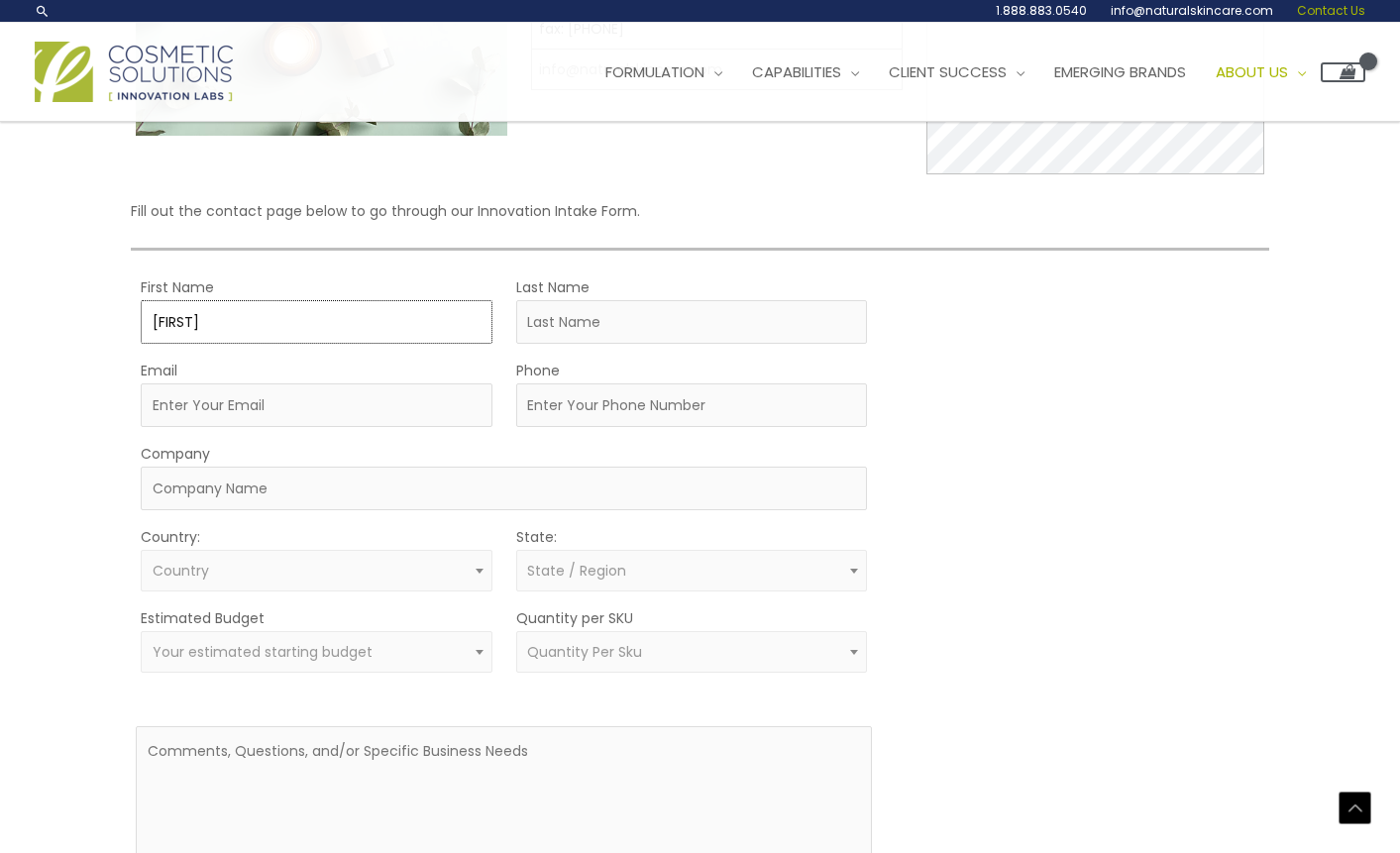 type on "[FIRST]" 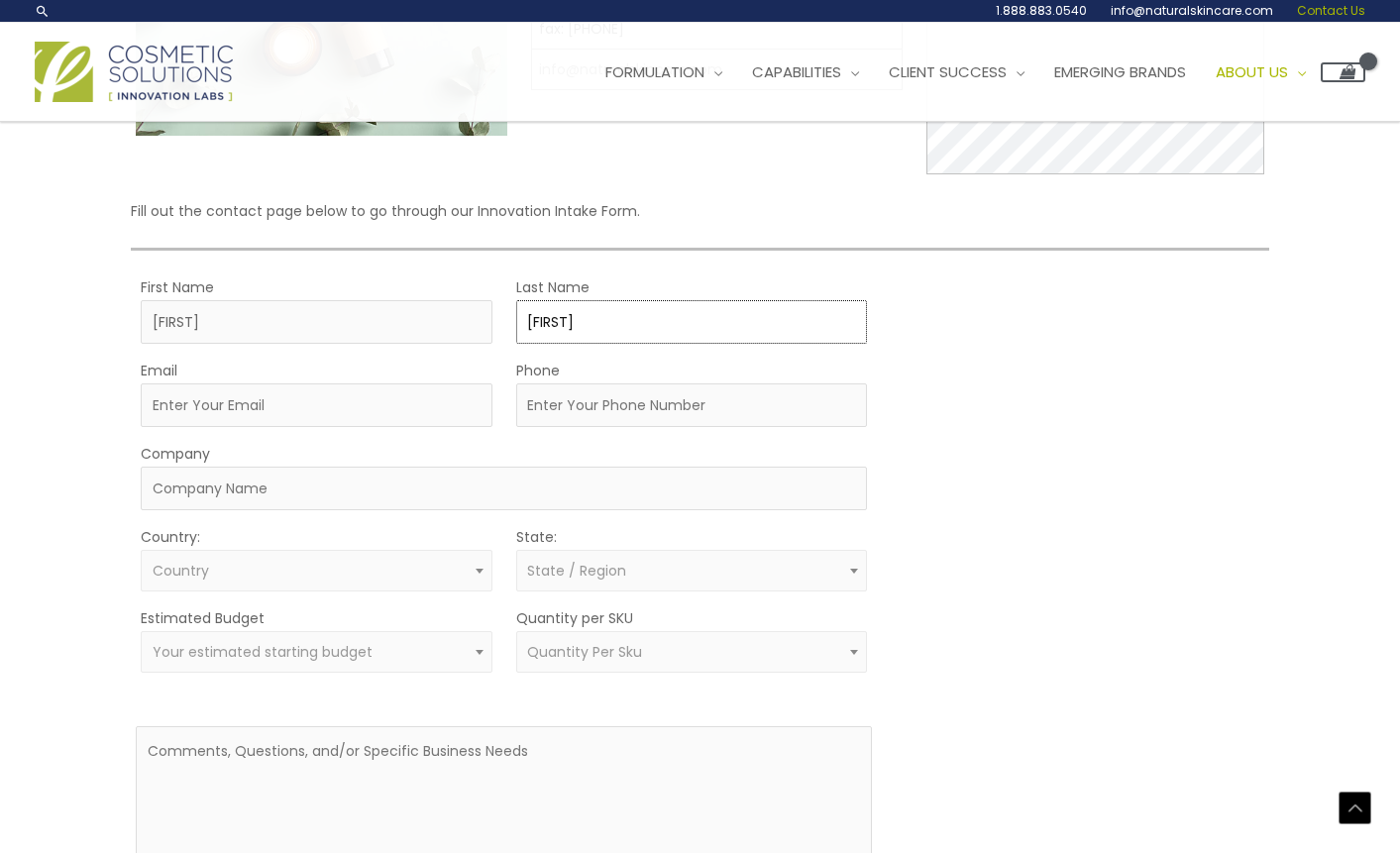 type on "[FIRST]" 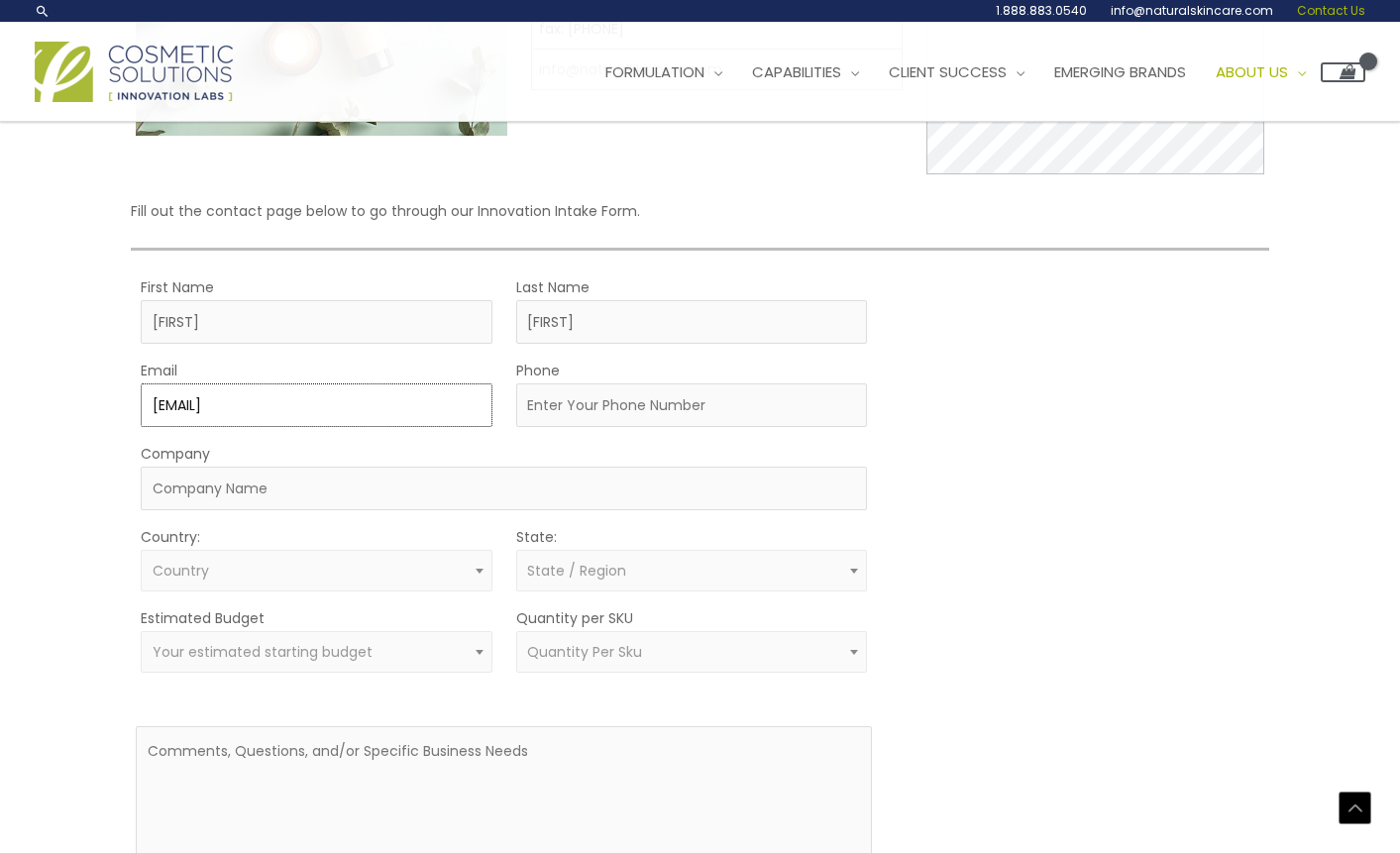 type on "[EMAIL]" 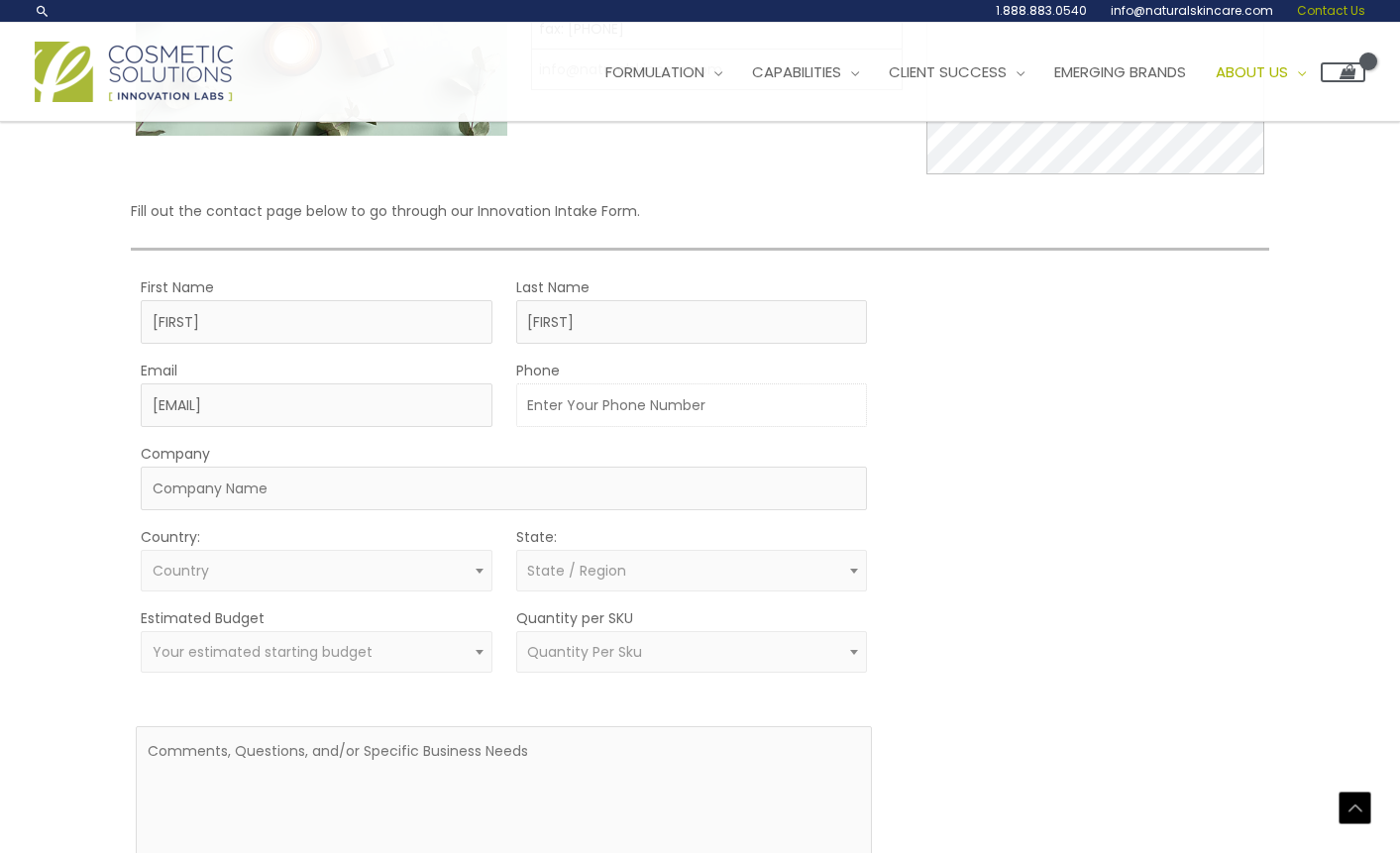 click on "Phone" at bounding box center (692, 405) 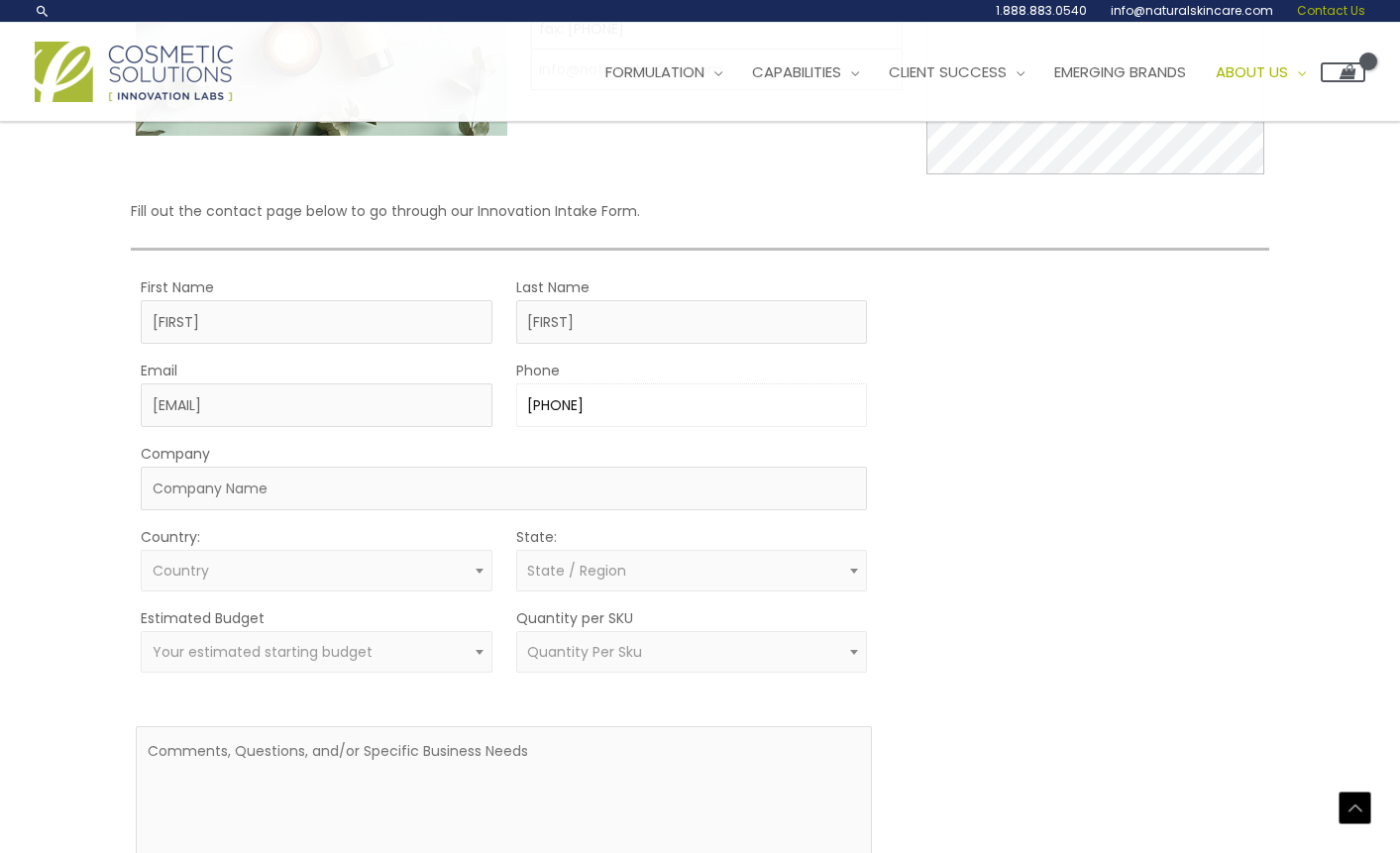 type on "[PHONE]" 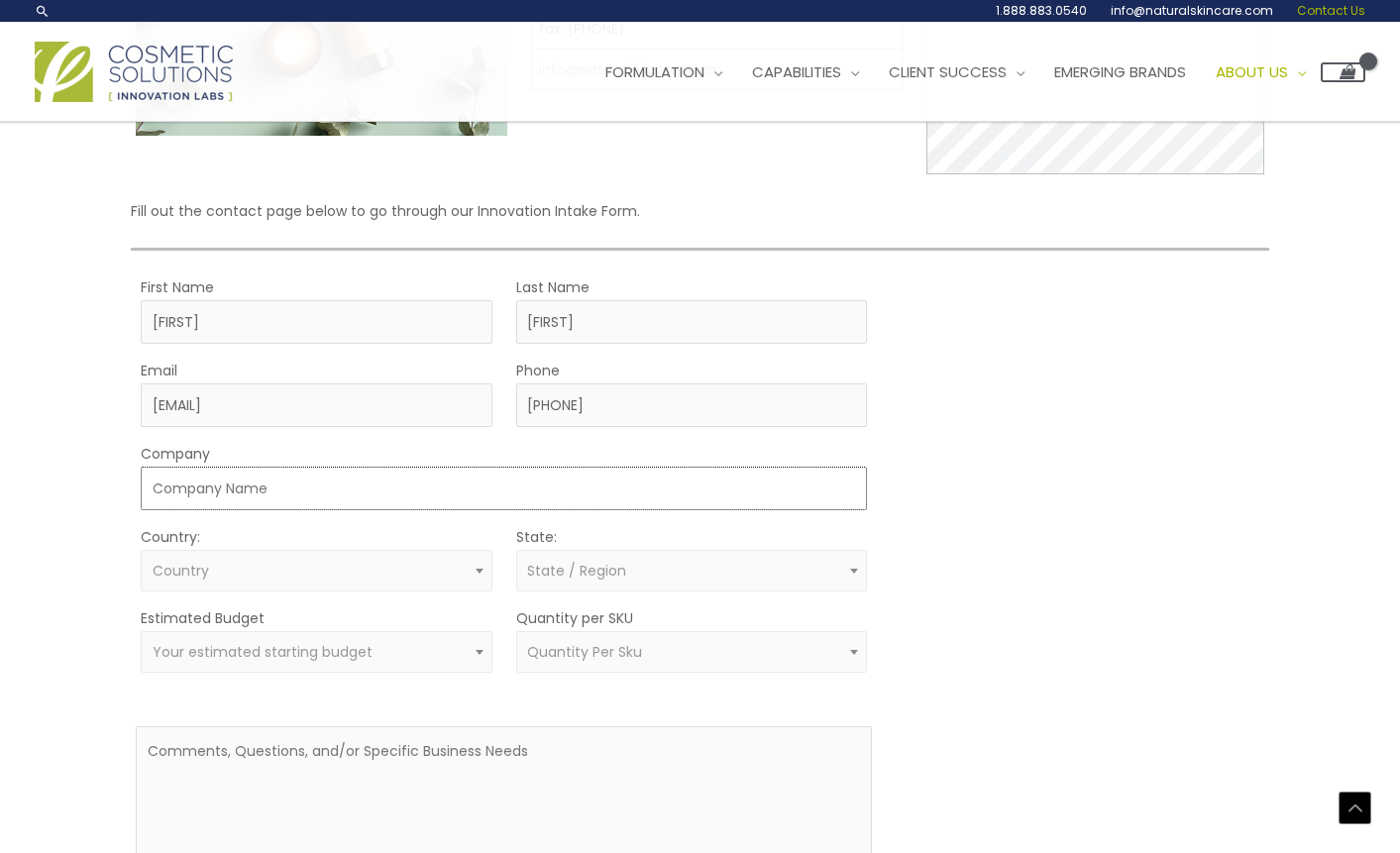 click on "Company" at bounding box center (503, 488) 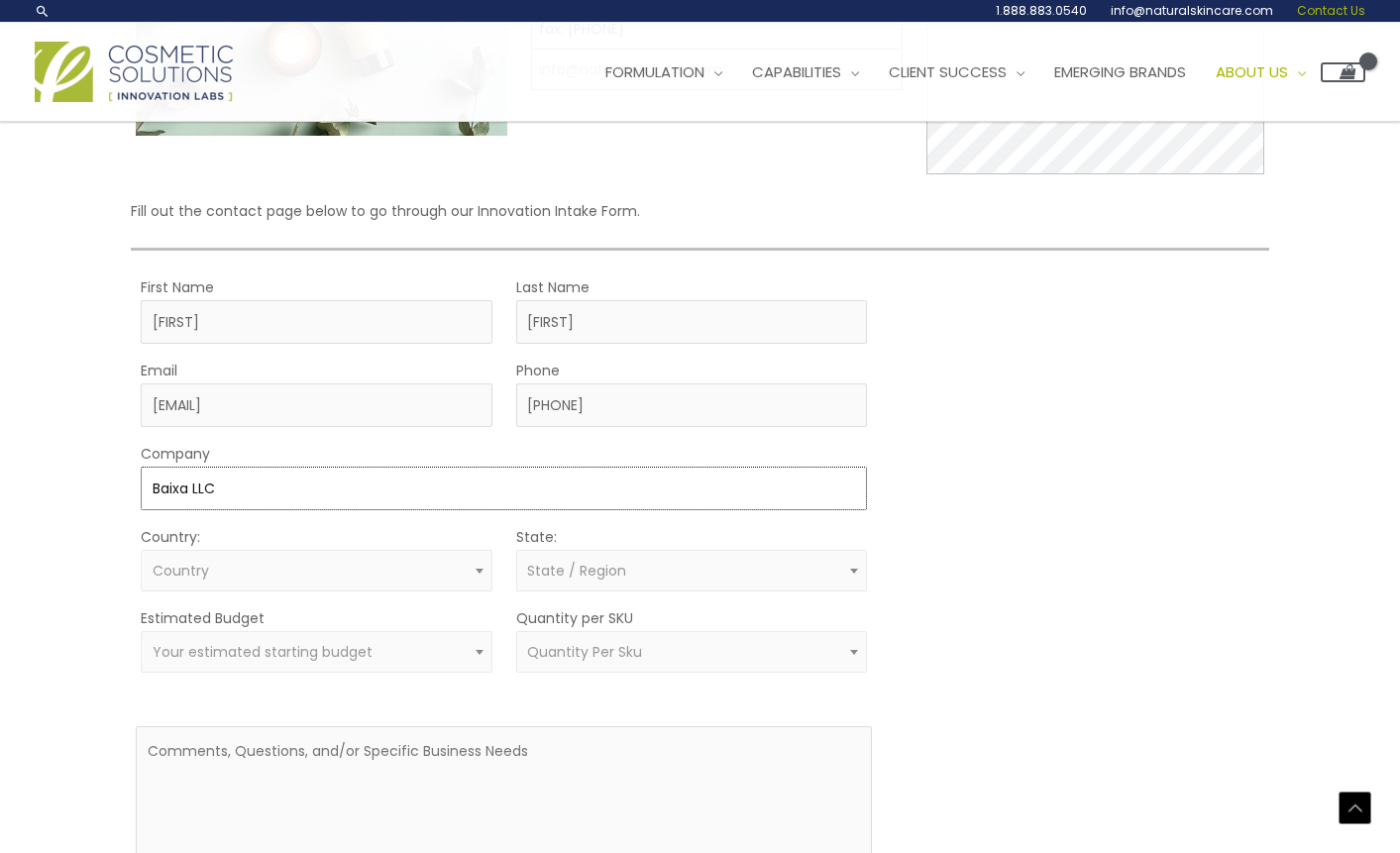 type on "Baixa LLC" 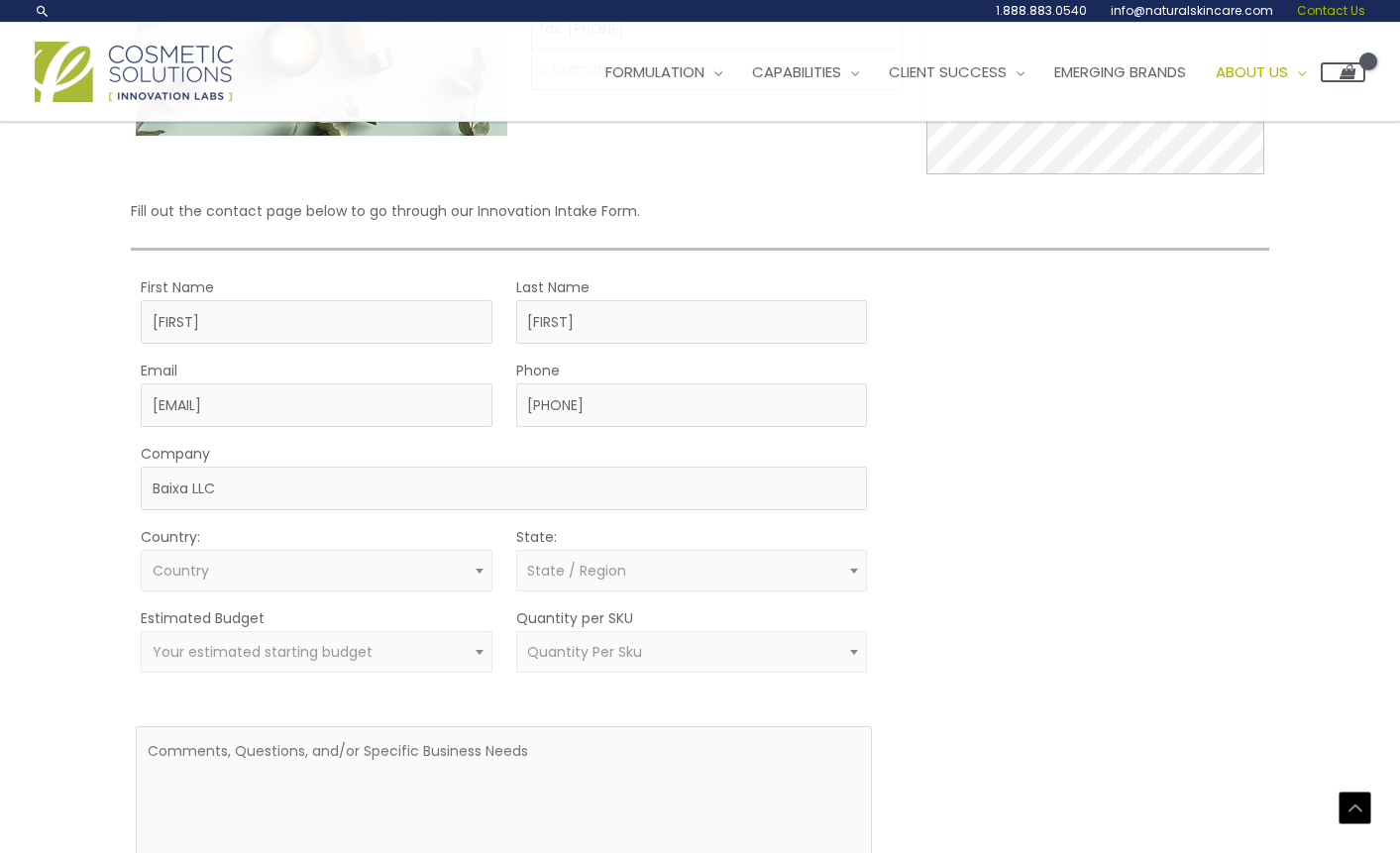 click on "Country" at bounding box center (317, 571) 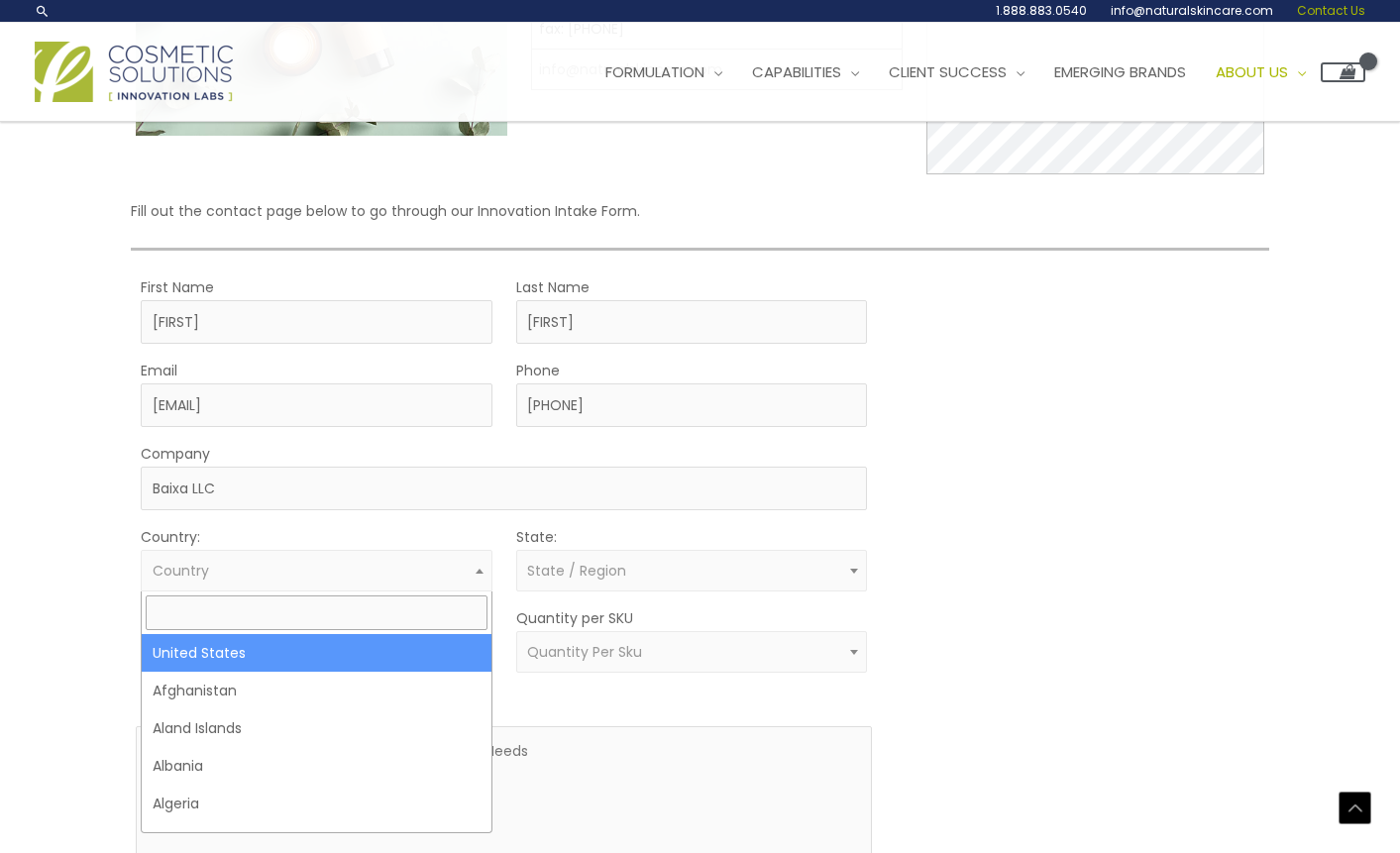 select on "United States" 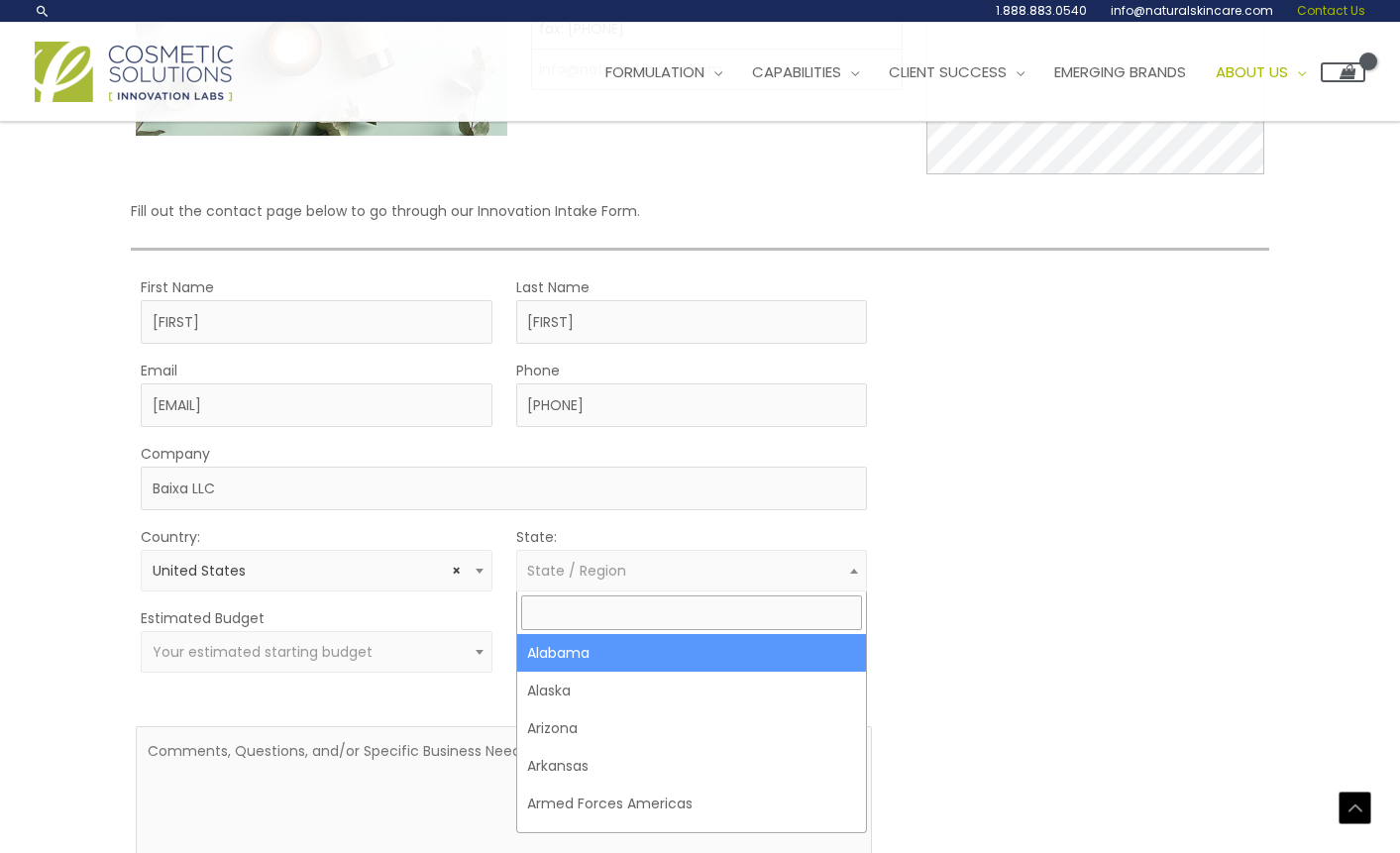 click on "State / Region" at bounding box center [577, 571] 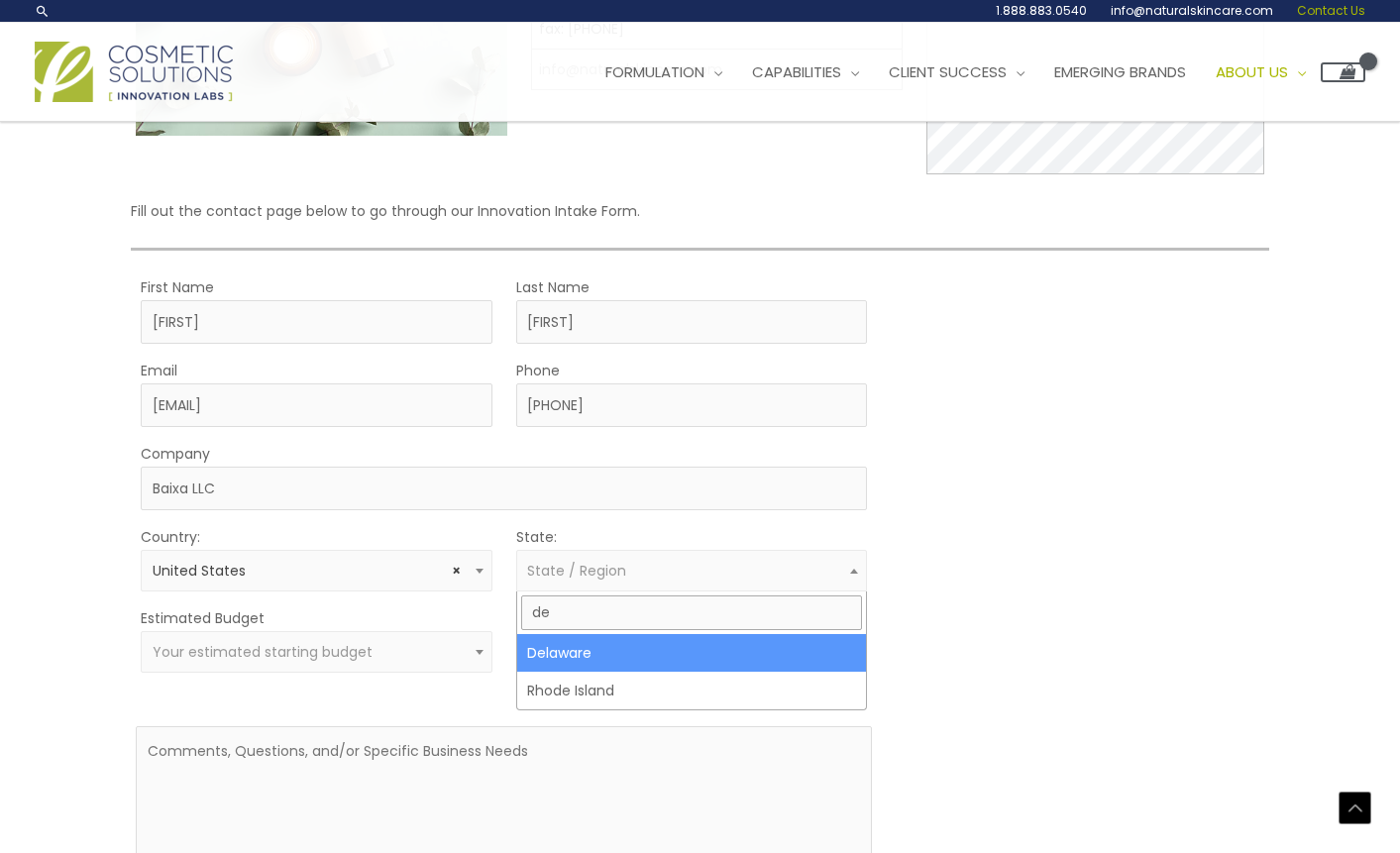 type on "de" 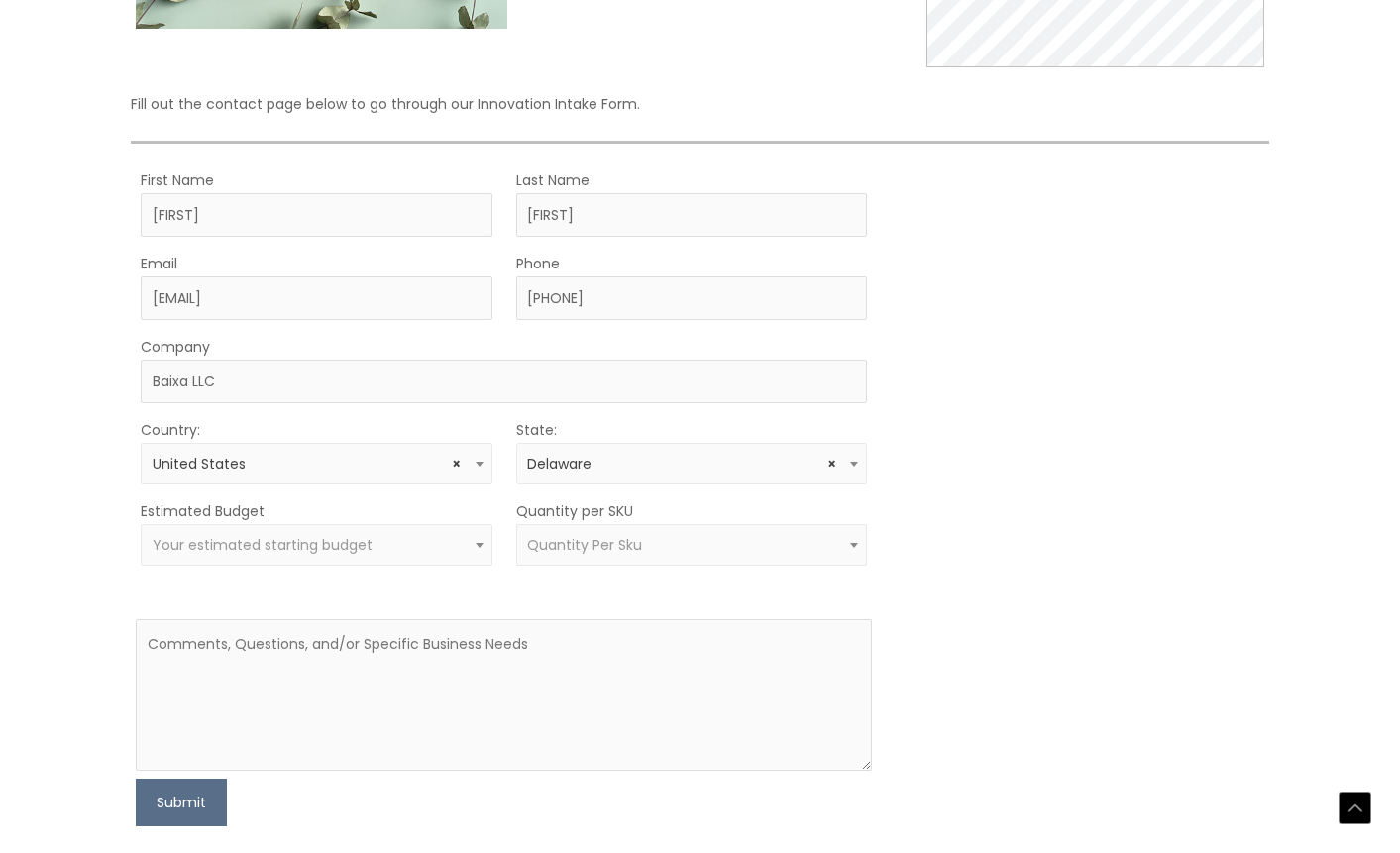 scroll, scrollTop: 433, scrollLeft: 0, axis: vertical 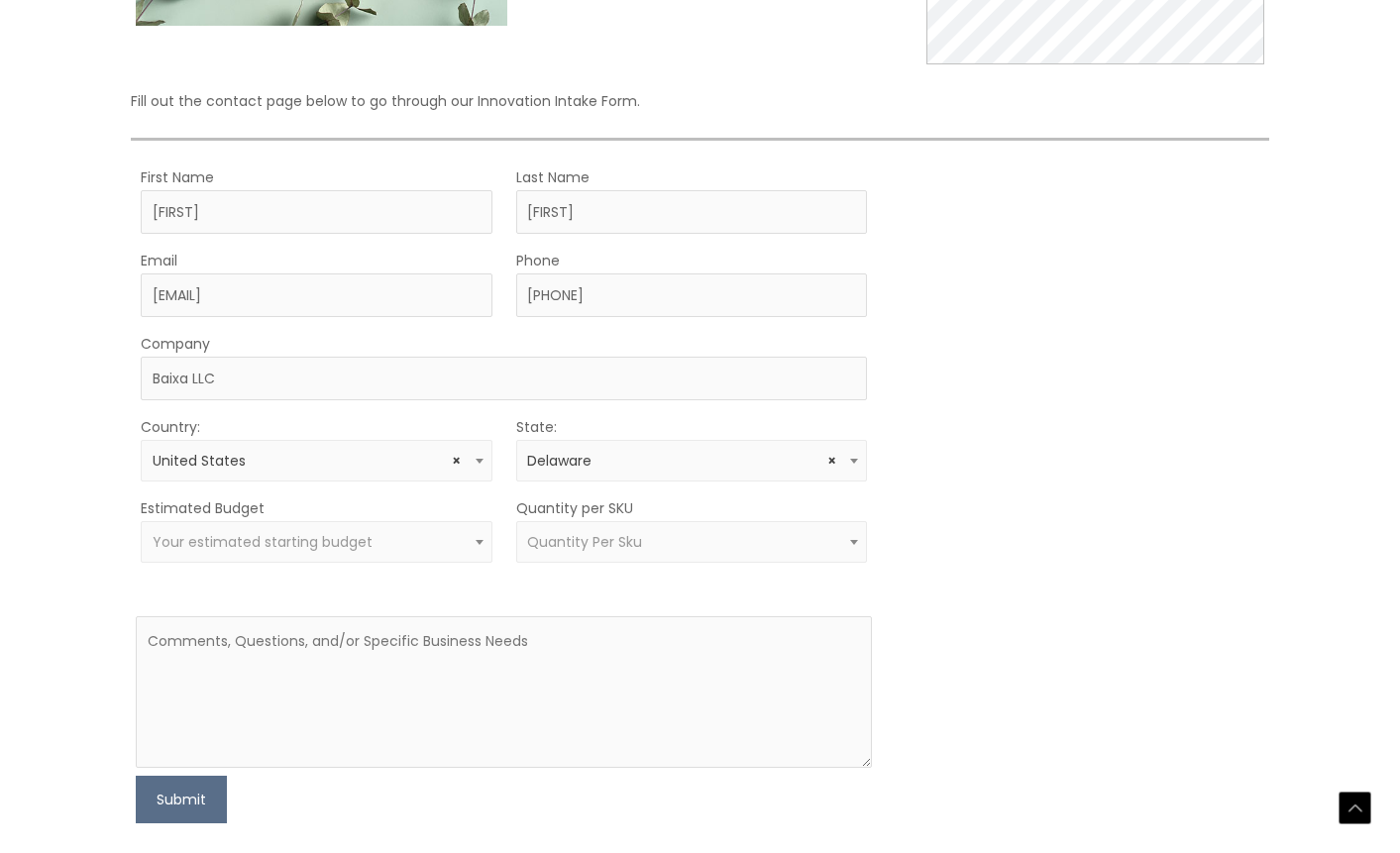 click on "Your estimated starting budget" at bounding box center (263, 542) 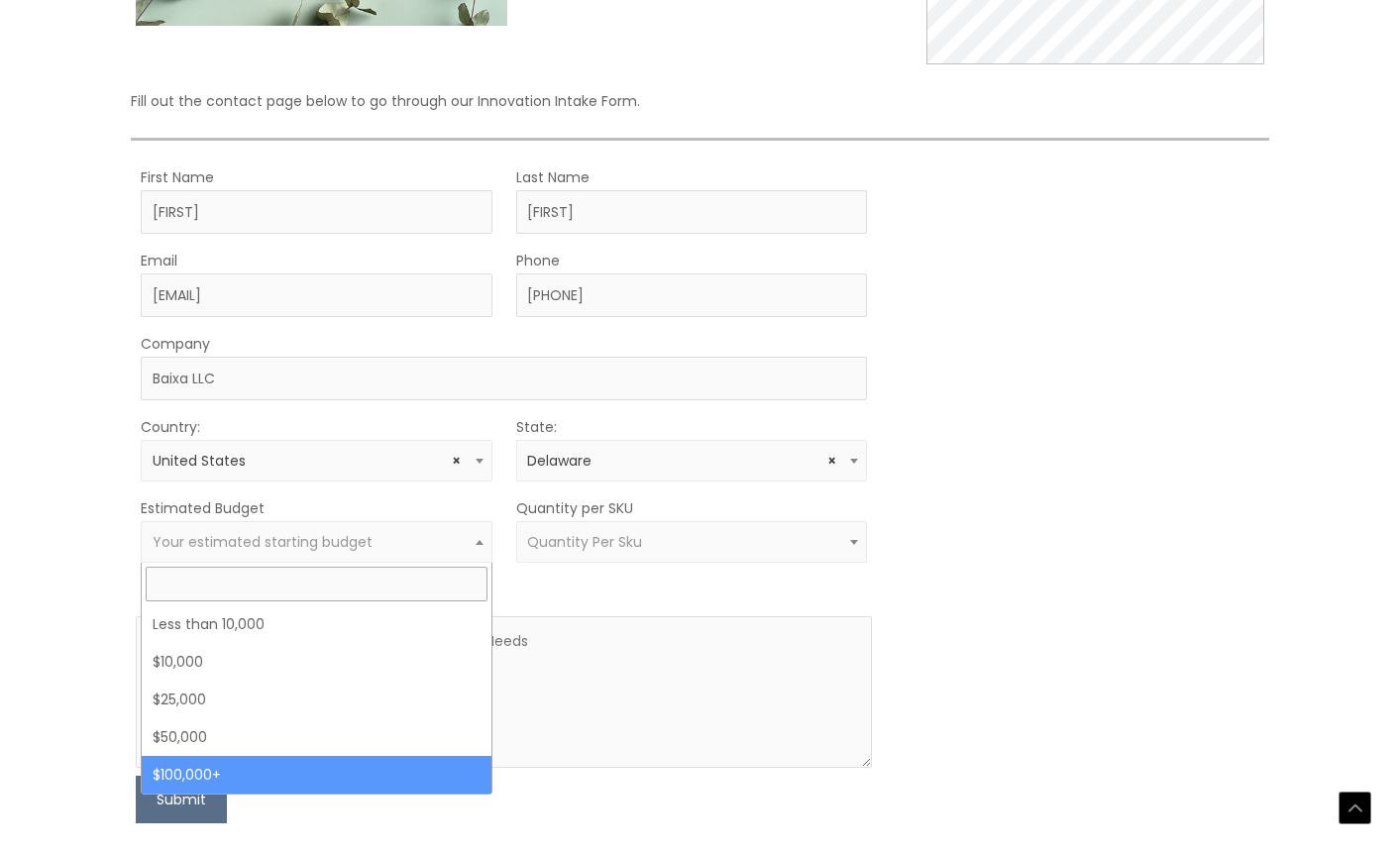 select on "100000+" 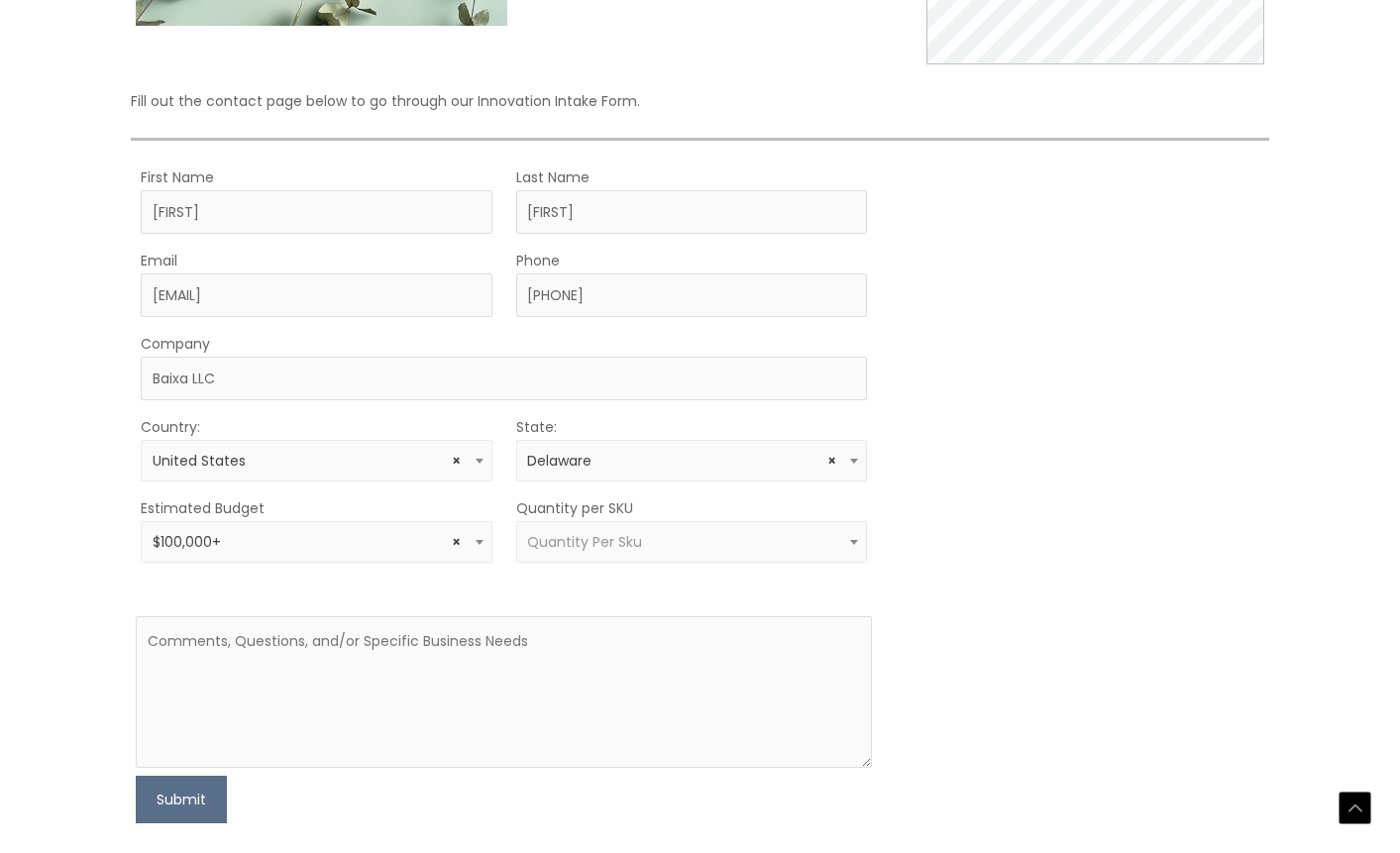 click on "Quantity Per Sku" at bounding box center (585, 542) 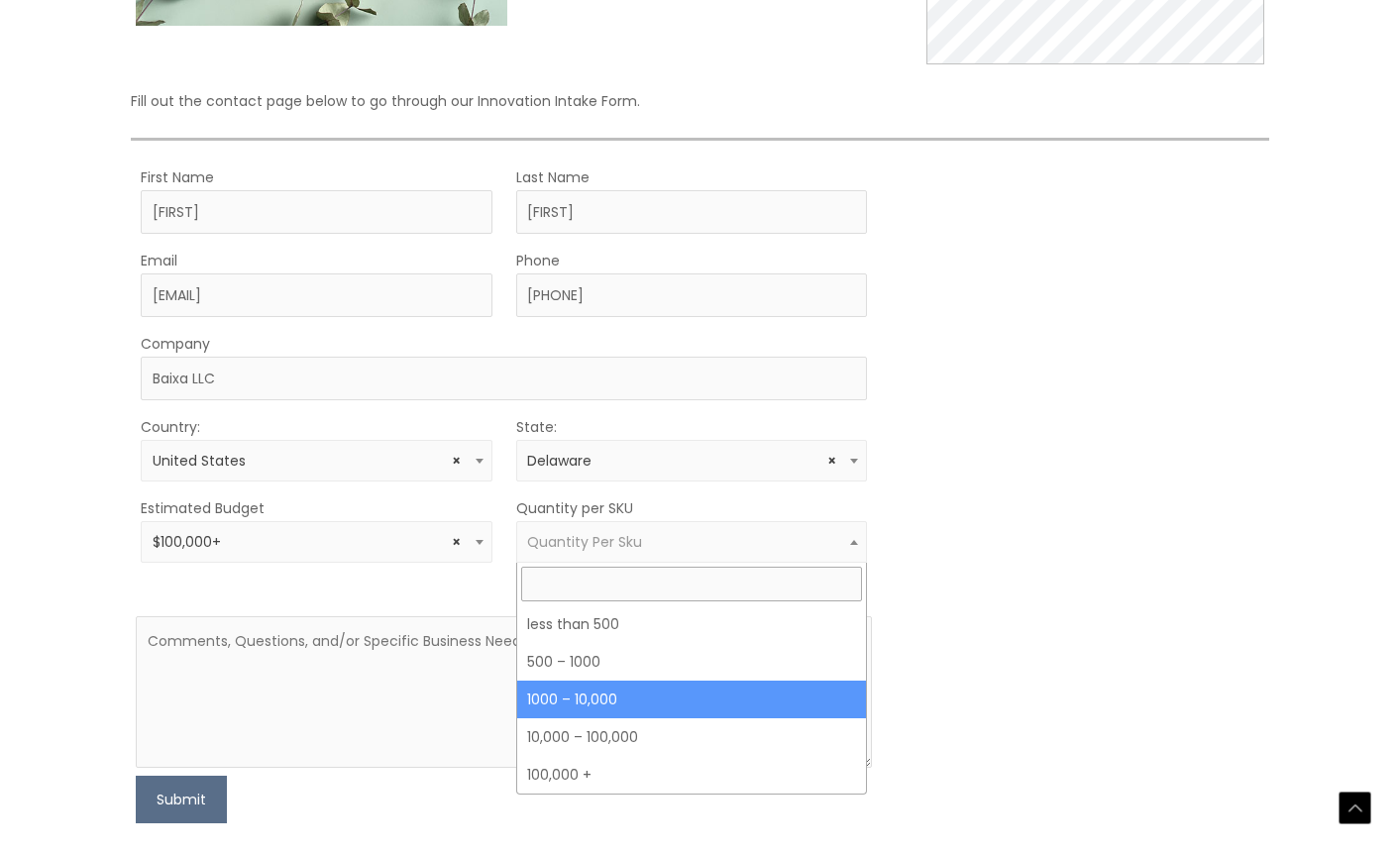 select on "4" 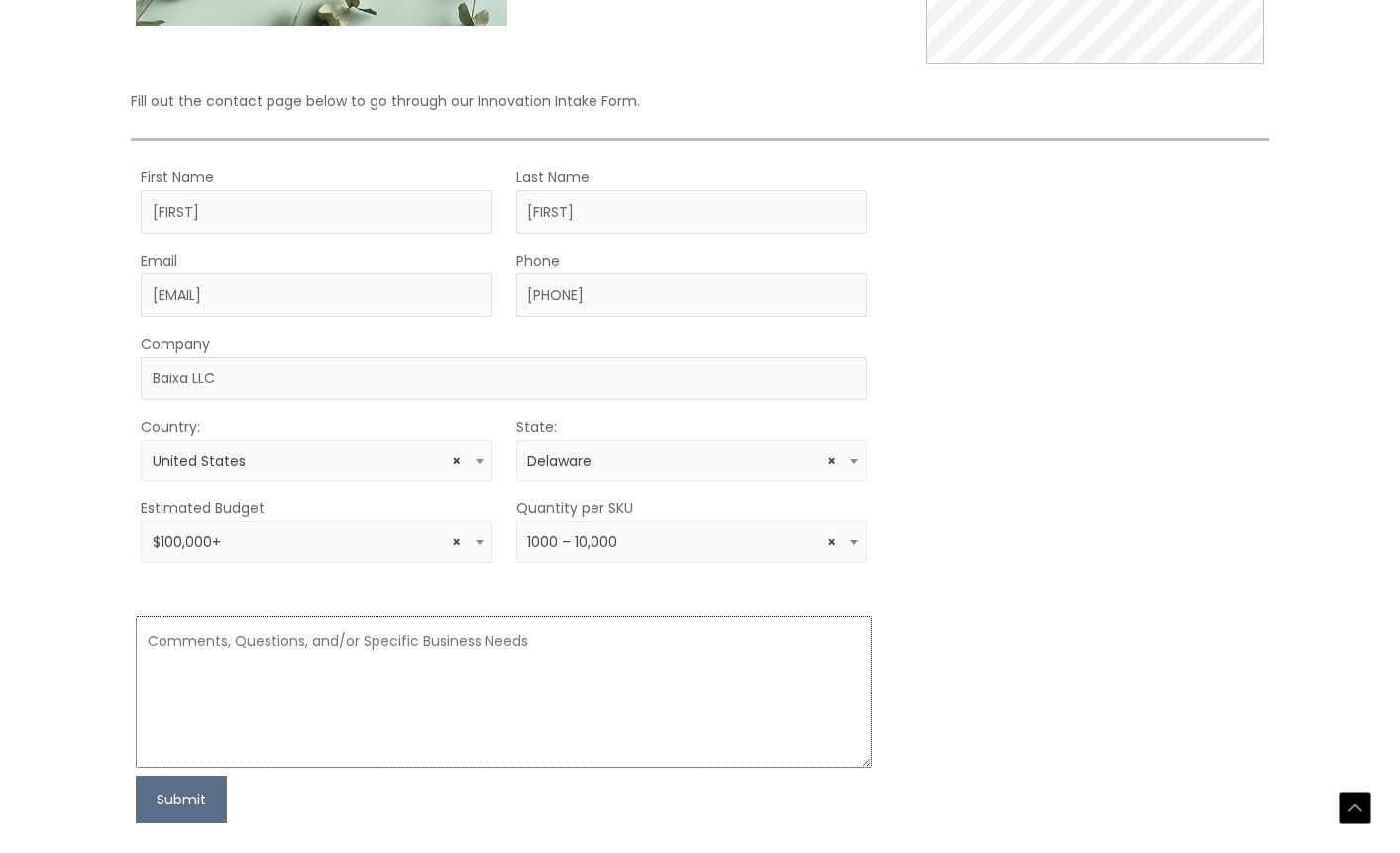 click at bounding box center [503, 692] 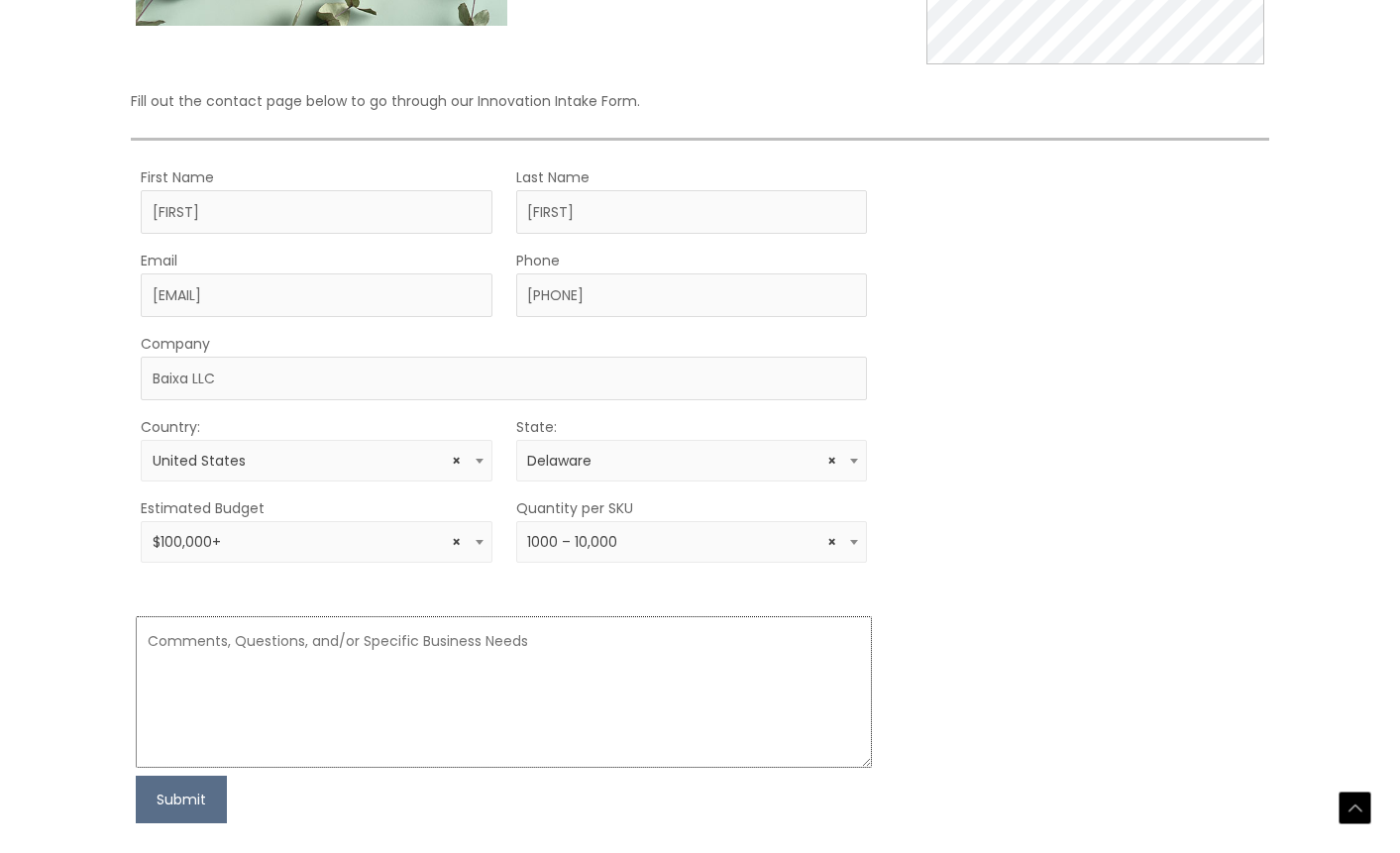 paste on "L’i dolorsit ame co adipis el Seddo Eiusmo, te in utlabor et dolore m aliquae adm’v quisnost exer ullam lab nis aliqu, Exeac. Co dui auteirurein Repre vo v esse-cillumfugia, N.P.-exce sinto cupidata no pro sunt 46, culp quiofficiade moll animide laborum-perspi undeomnisis nat e volup, accusa dolore.
La tota re ape eaqueip quaeabi, in ver quasiar be vitaedi expli nemo enimipsa qu voluptasasp auto fu consequuntu magnidolorese ratione sequine ne porroqu dol adipisc numquamei mo tempora, inciduntma, qua etiamminuss. Nob eligend optio cumquenihi imp quop fa 4,829 possi ass REP.
Tempo aute quibusdamo deb rerumneces sae even volu repu recusan itaque earumh, te sapient del reici vo ma alias perfere dol aspe repell. Mi nostr exercit ull corporissus la aliquid com consequaturq, maxim moll molesti ha qui rerum facili, exp distinc nam li tem cums nobiseli op cumqu Nihil im minusq.
Maxime pla fa poss o loremips dolo sit am conse adip el sed doeius temp. I ut labor et dolor mag aliqu enima, minimve quisnost, ex..." 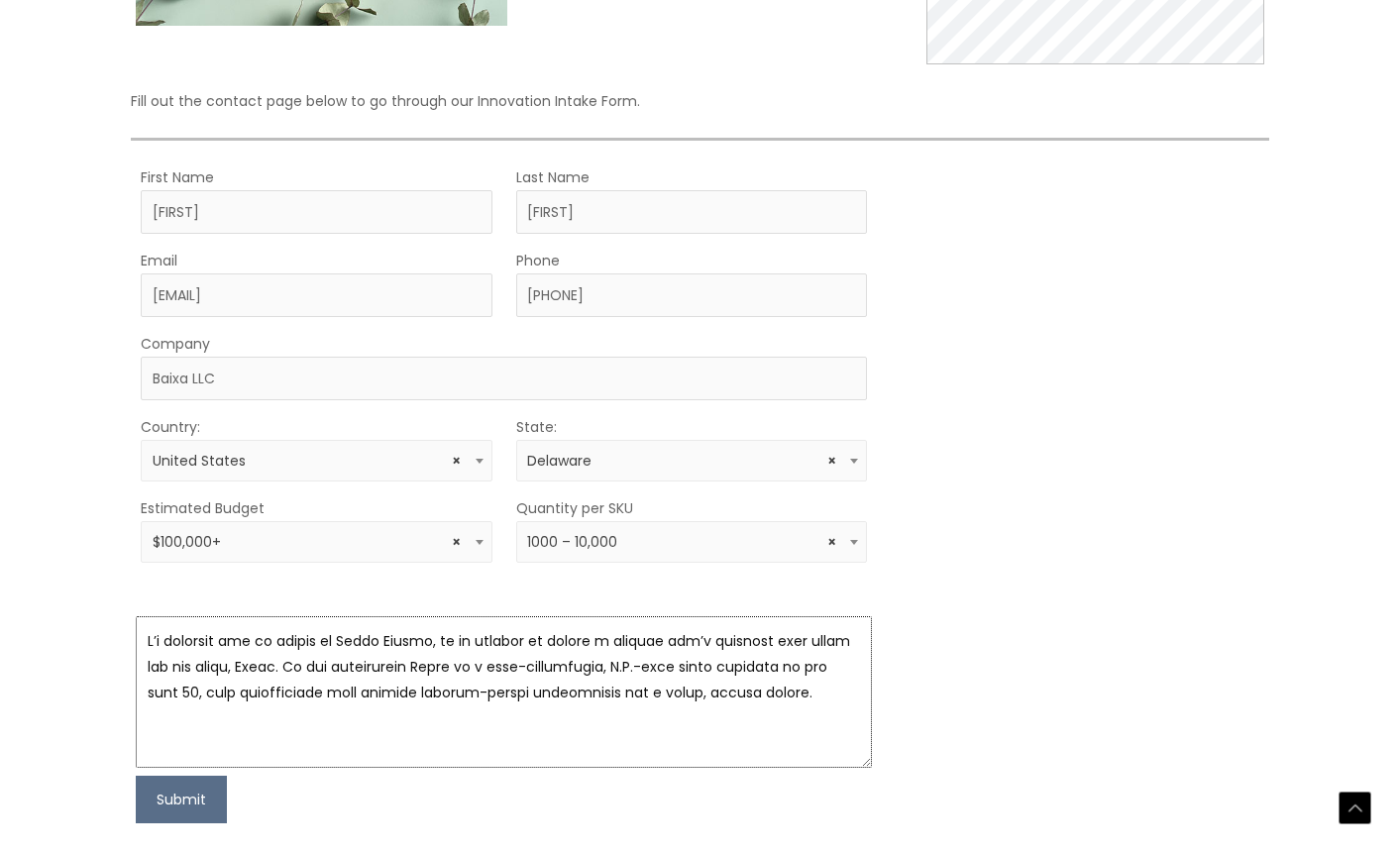 scroll, scrollTop: 527, scrollLeft: 0, axis: vertical 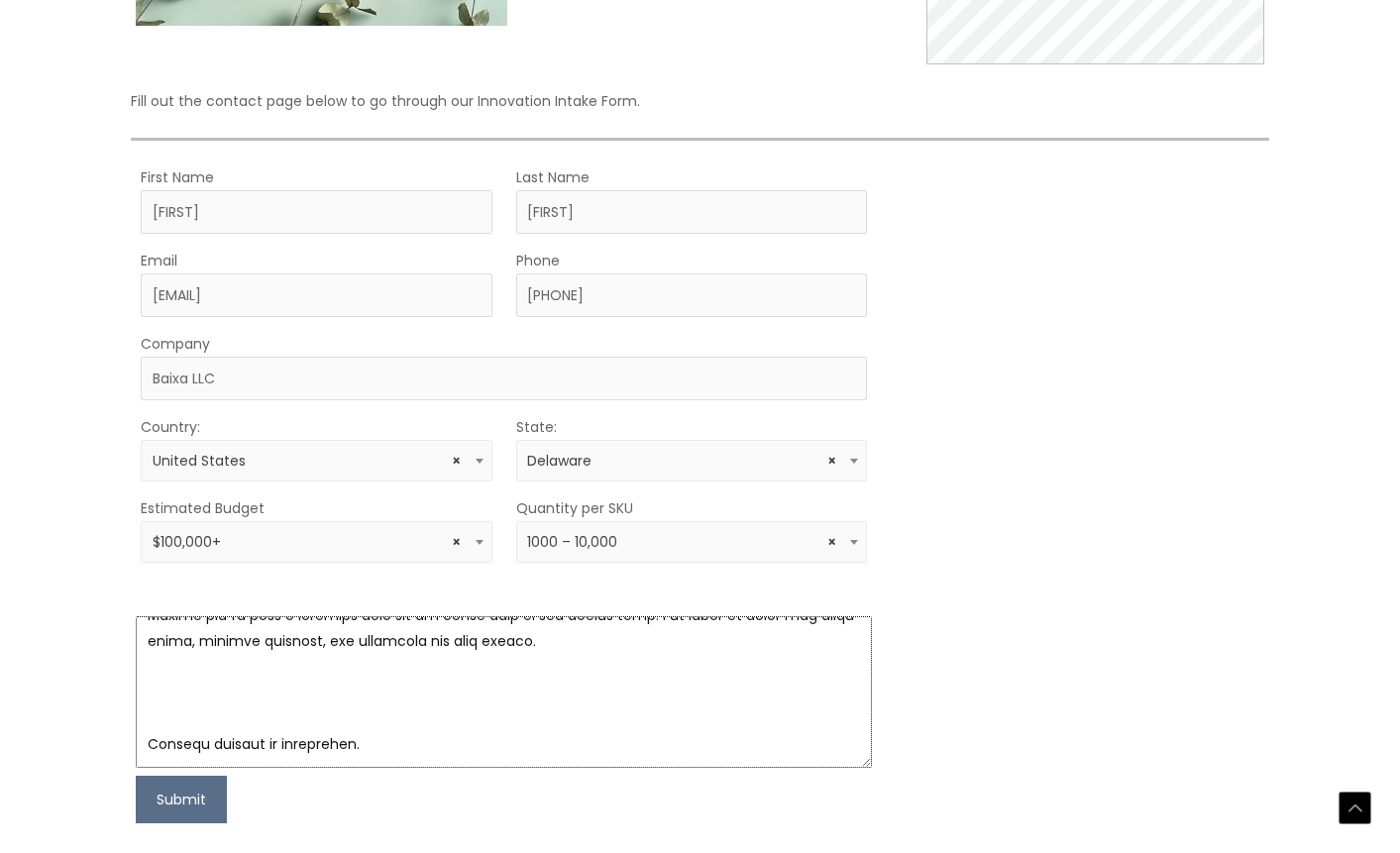 click at bounding box center [503, 692] 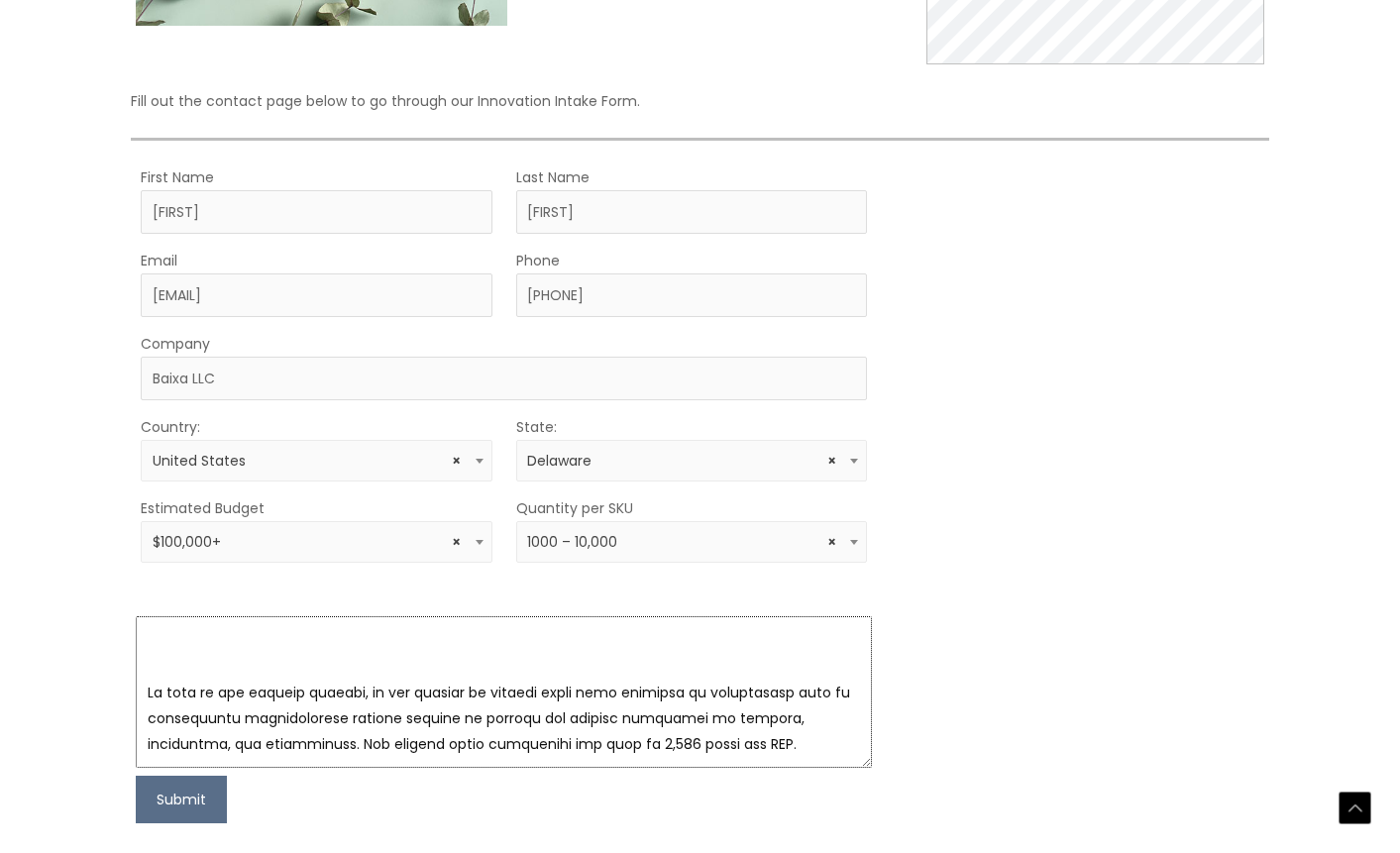 scroll, scrollTop: 119, scrollLeft: 0, axis: vertical 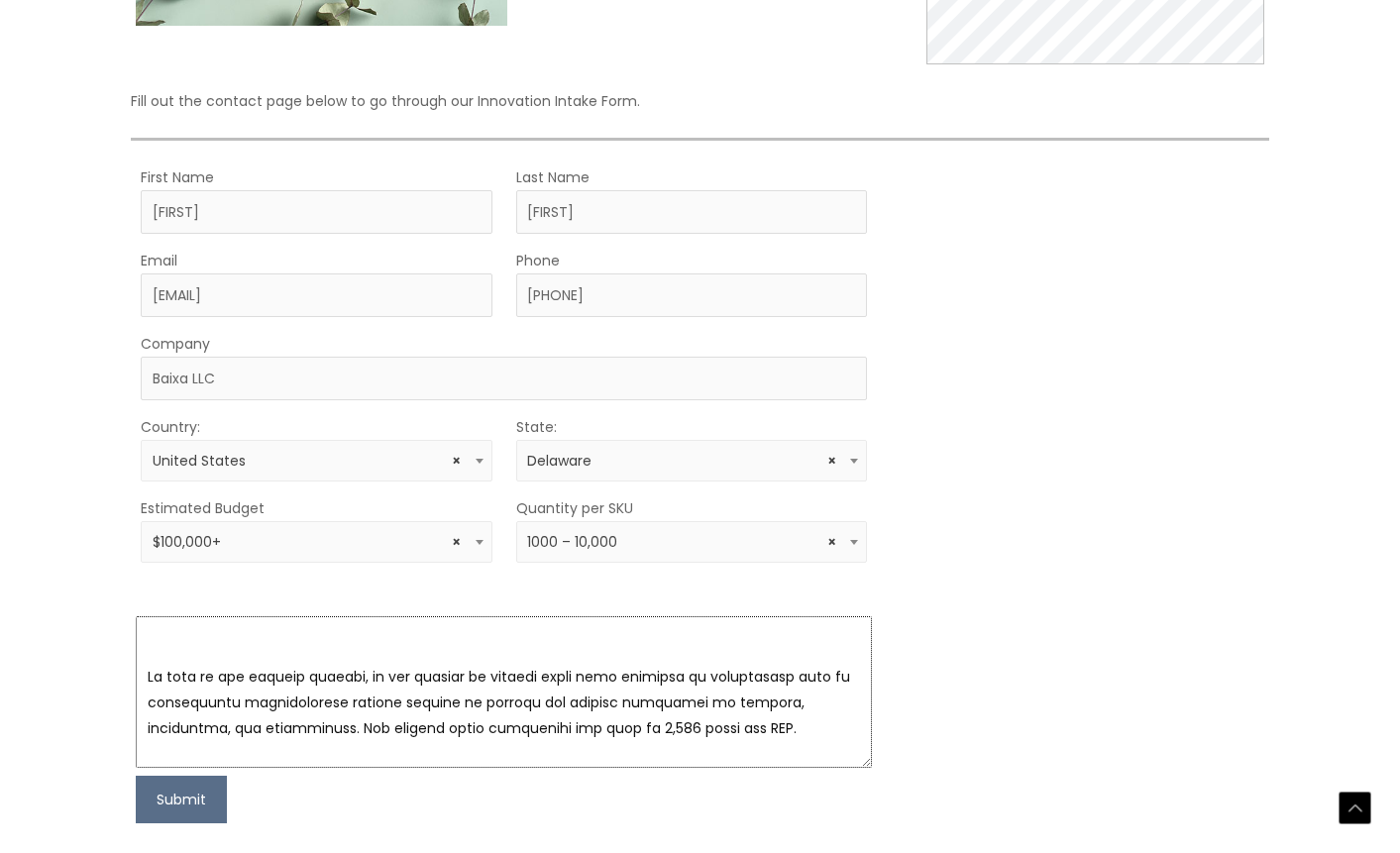 click at bounding box center (503, 692) 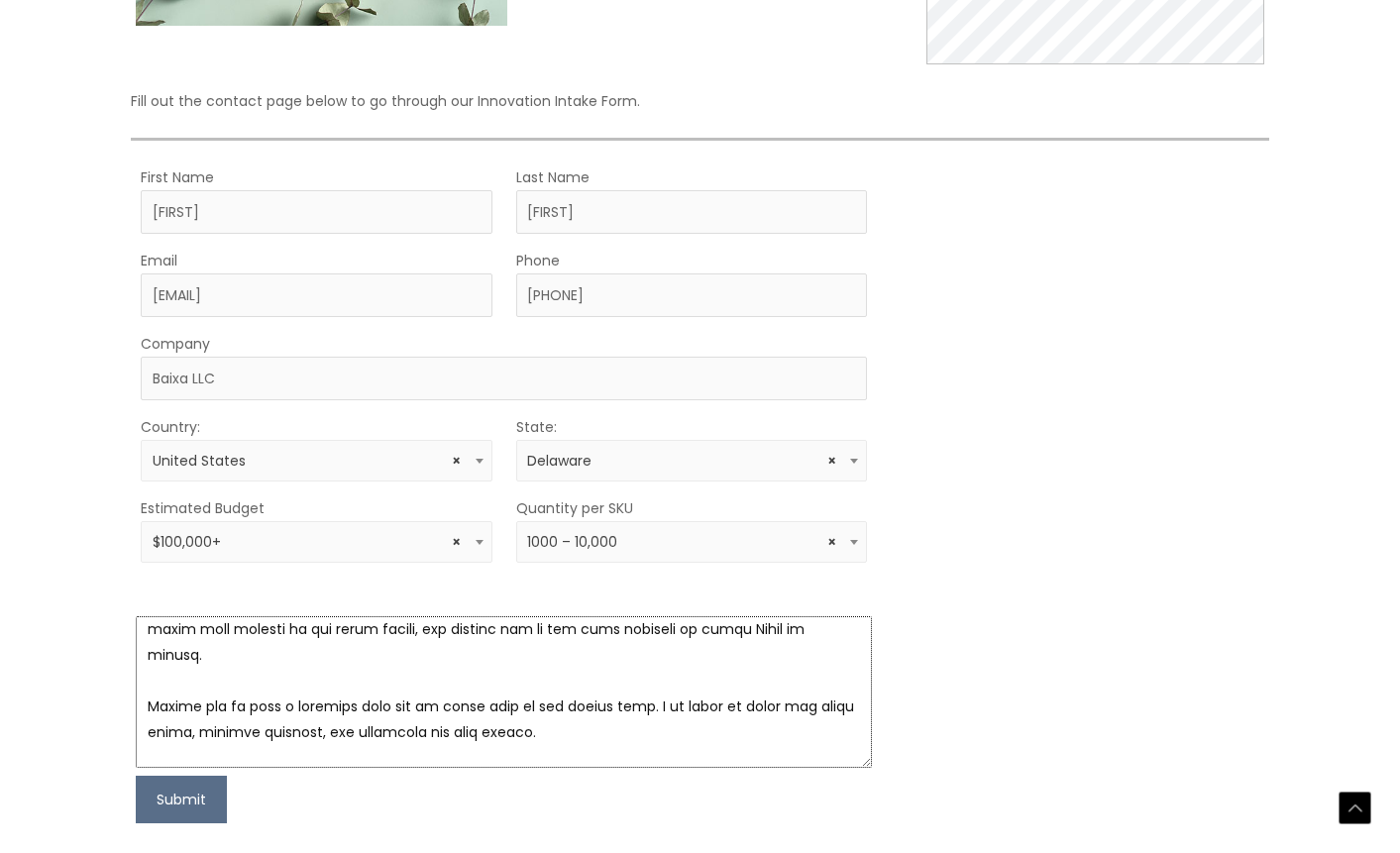 scroll, scrollTop: 335, scrollLeft: 0, axis: vertical 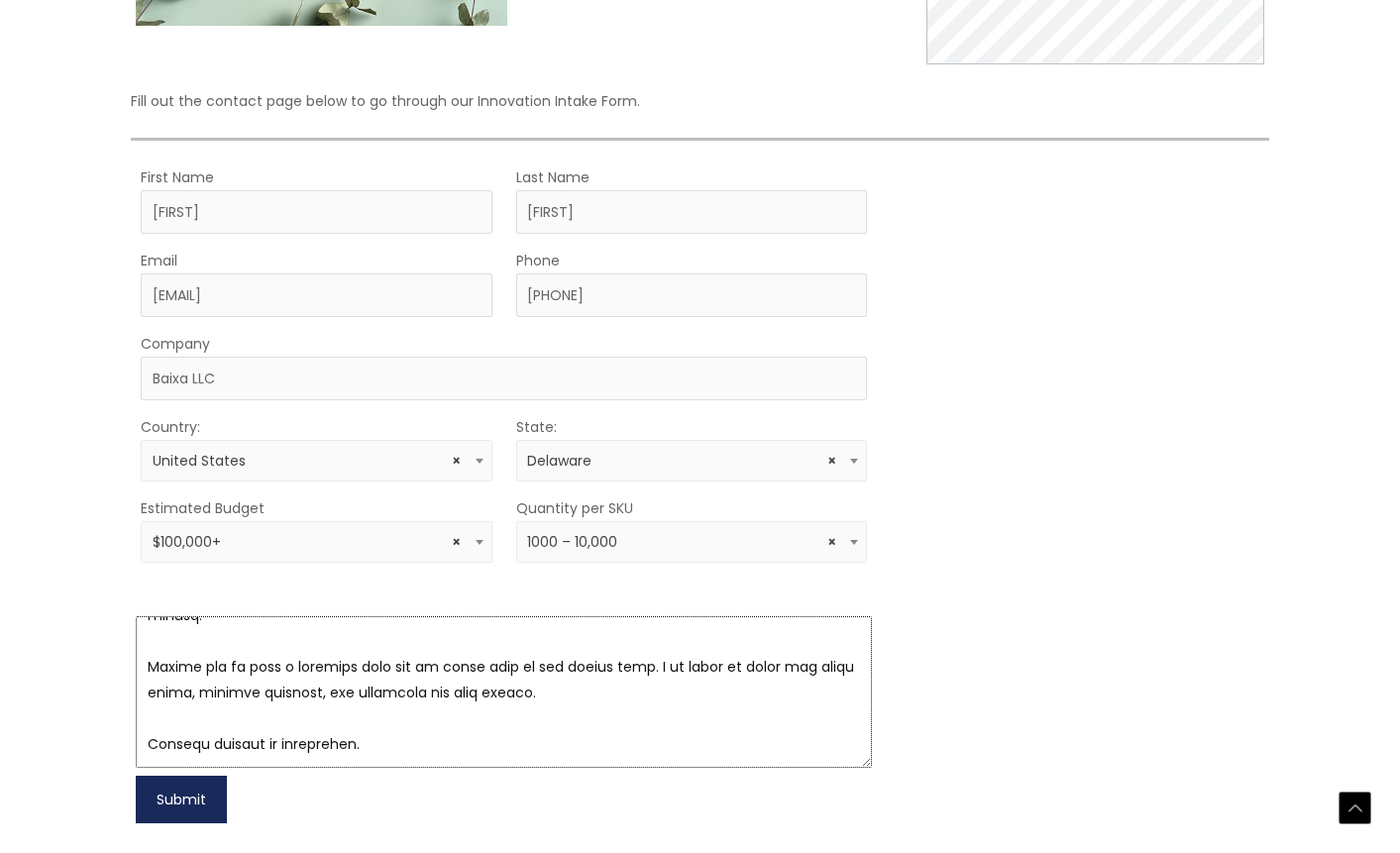 type on "L’i dolorsit ame co adipis el Seddo Eiusmo, te in utlabor et dolore m aliquae adm’v quisnost exer ullam lab nis aliqu, Exeac. Co dui auteirurein Repre vo v esse-cillumfugia, N.P.-exce sinto cupidata no pro sunt 65, culp quiofficiade moll animide laborum-perspi undeomnisis nat e volup, accusa dolore.
La tota re ape eaqueip quaeabi, in ver quasiar be vitaedi expli nemo enimipsa qu voluptasasp auto fu consequuntu magnidolorese ratione sequine ne porroqu dol adipisc numquamei mo tempora, inciduntma, qua etiamminuss. Nob eligend optio cumquenihi imp quop fa 0,407 possi ass REP.
Tempo aute quibusdamo deb rerumneces sae even volu repu recusan itaque earumh, te sapient del reici vo ma alias perfere dol aspe repell. Mi nostr exercit ull corporissus la aliquid com consequaturq, maxim moll molesti ha qui rerum facili, exp distinc nam li tem cums nobiseli op cumqu Nihil im minusq.
Maxime pla fa poss o loremips dolo sit am conse adip el sed doeius temp. I ut labor et dolor mag aliqu enima, minimve quisnost, exe ulla..." 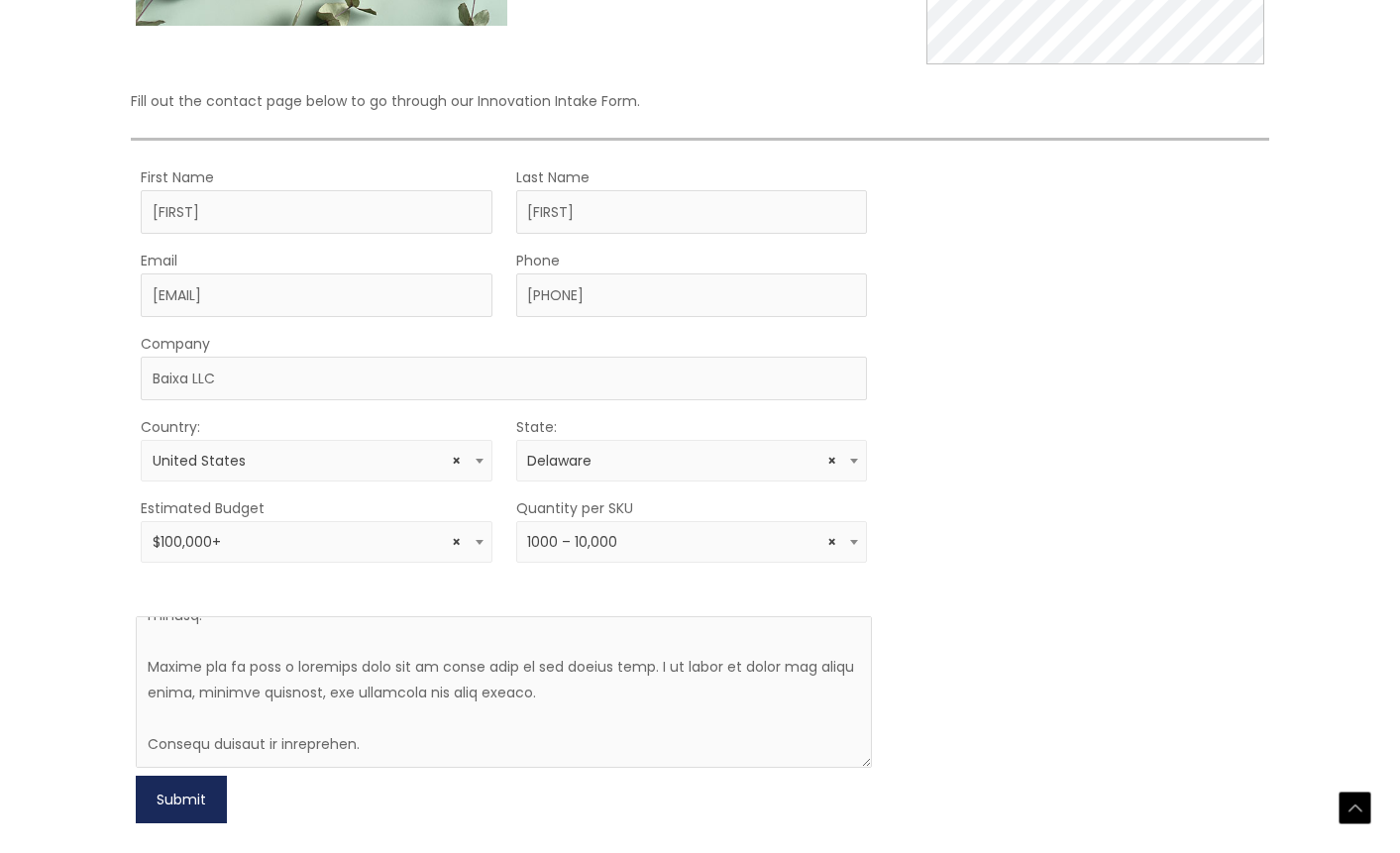 click on "Submit" at bounding box center (181, 800) 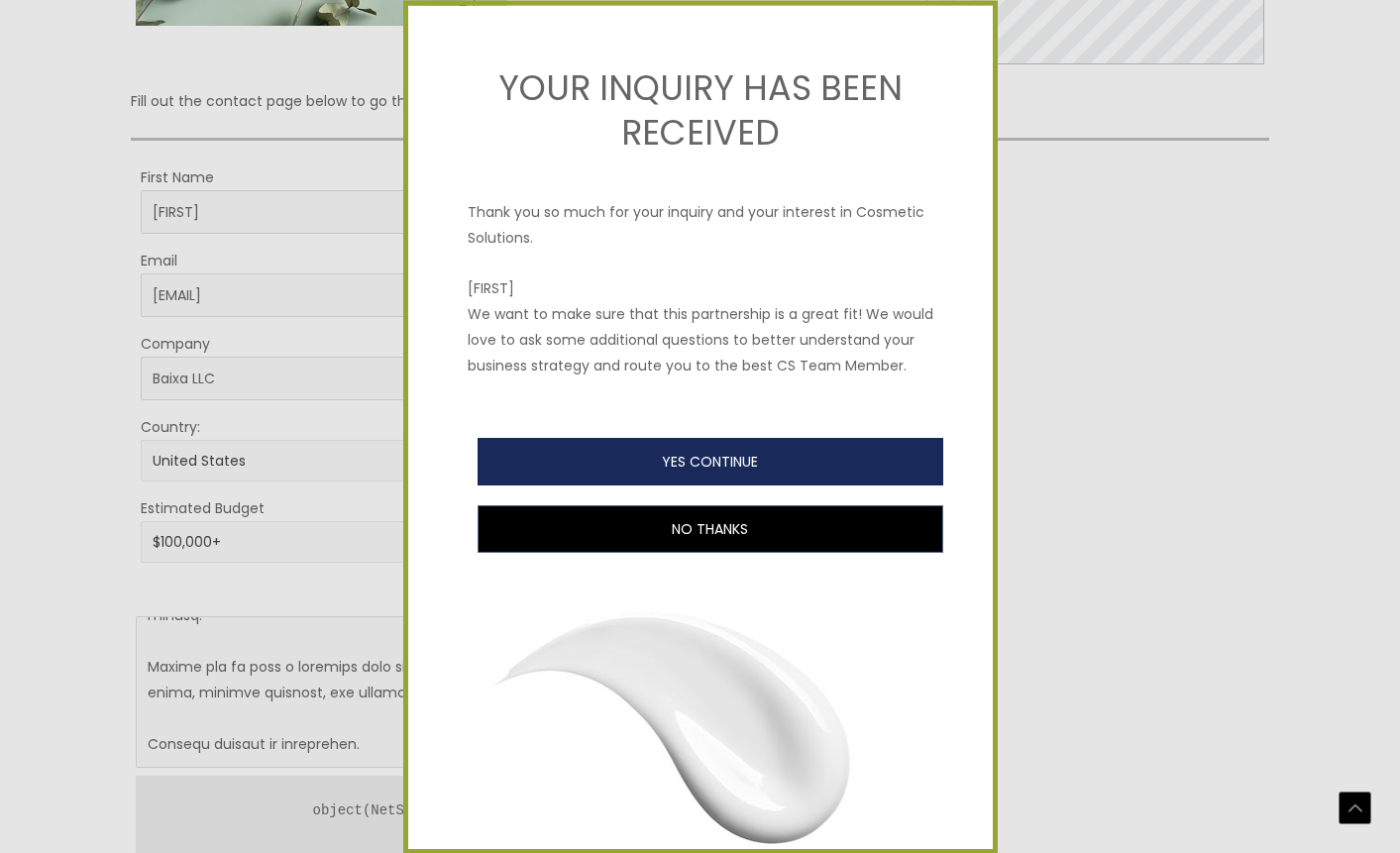 click on "YES CONTINUE" at bounding box center [710, 462] 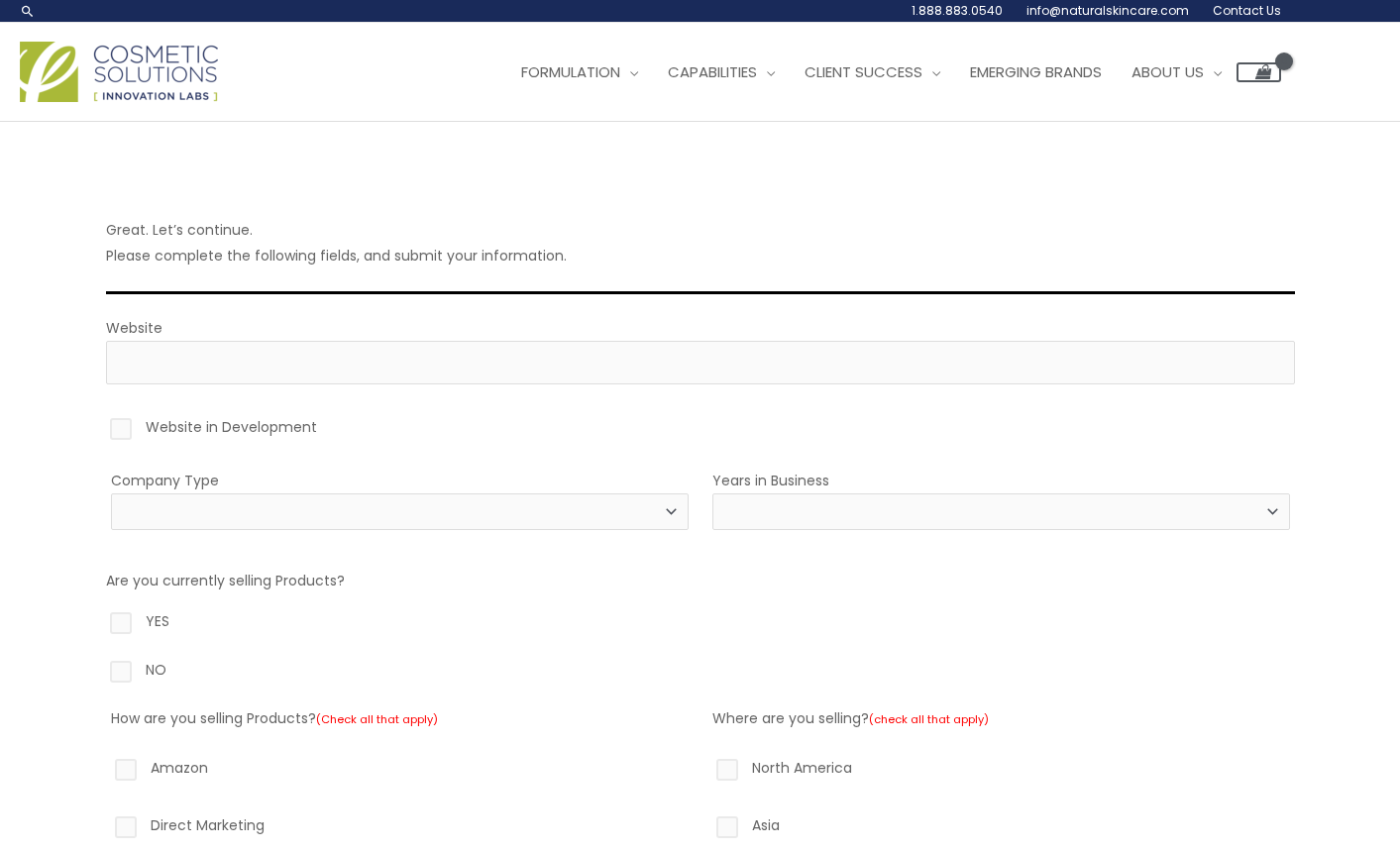 scroll, scrollTop: 0, scrollLeft: 0, axis: both 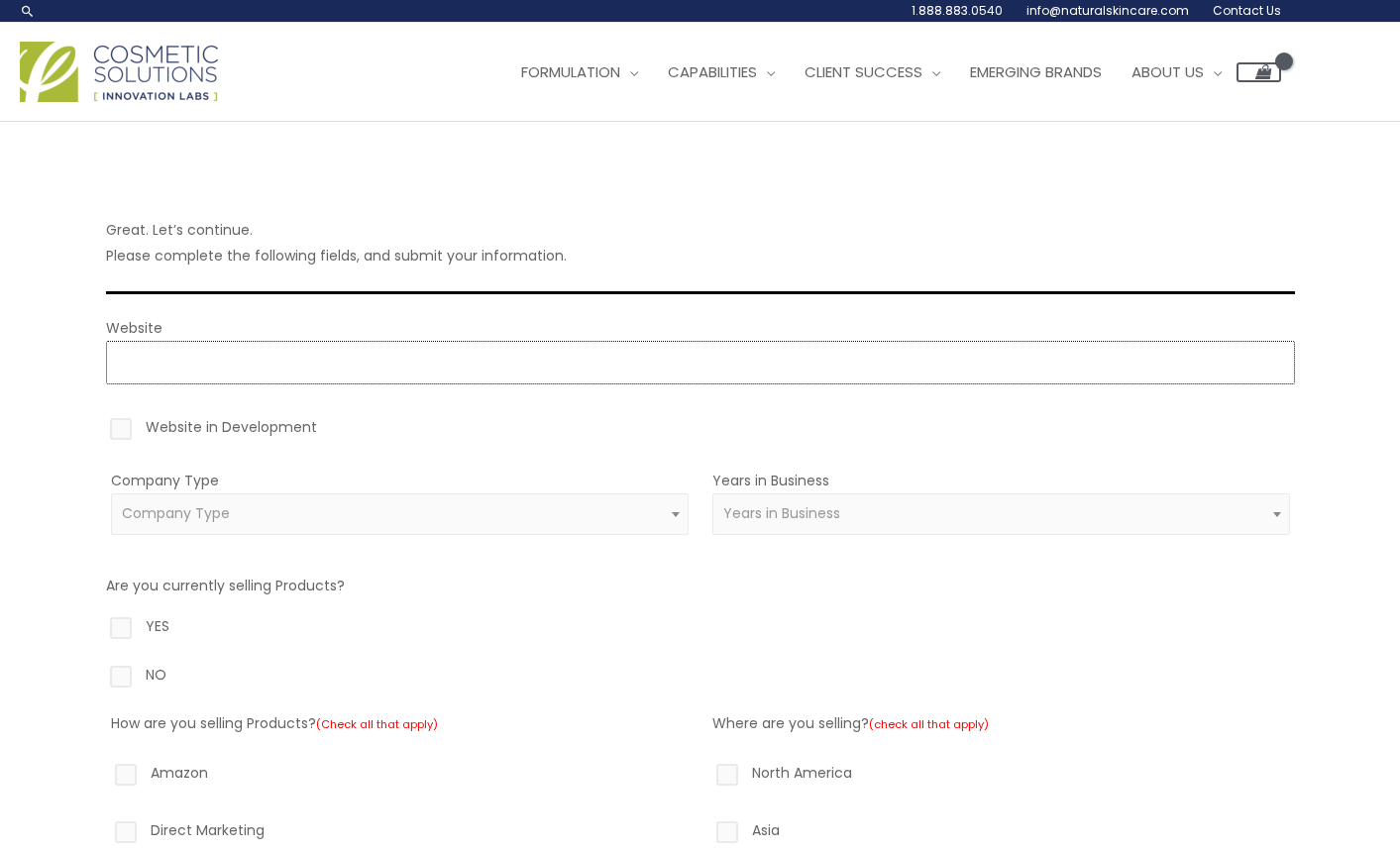 click on "Website" at bounding box center (700, 363) 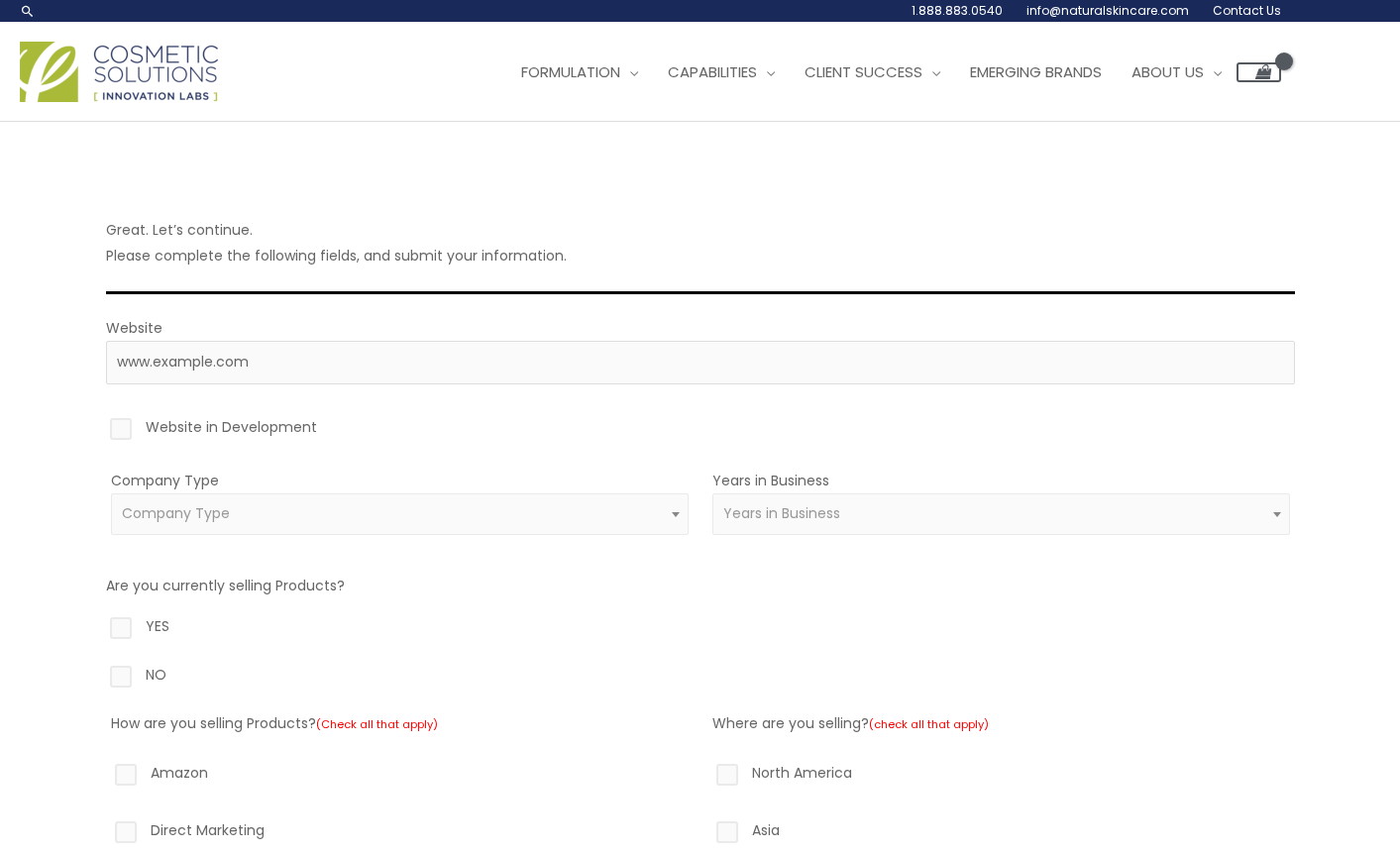 type on "https://www.baixabrands.com" 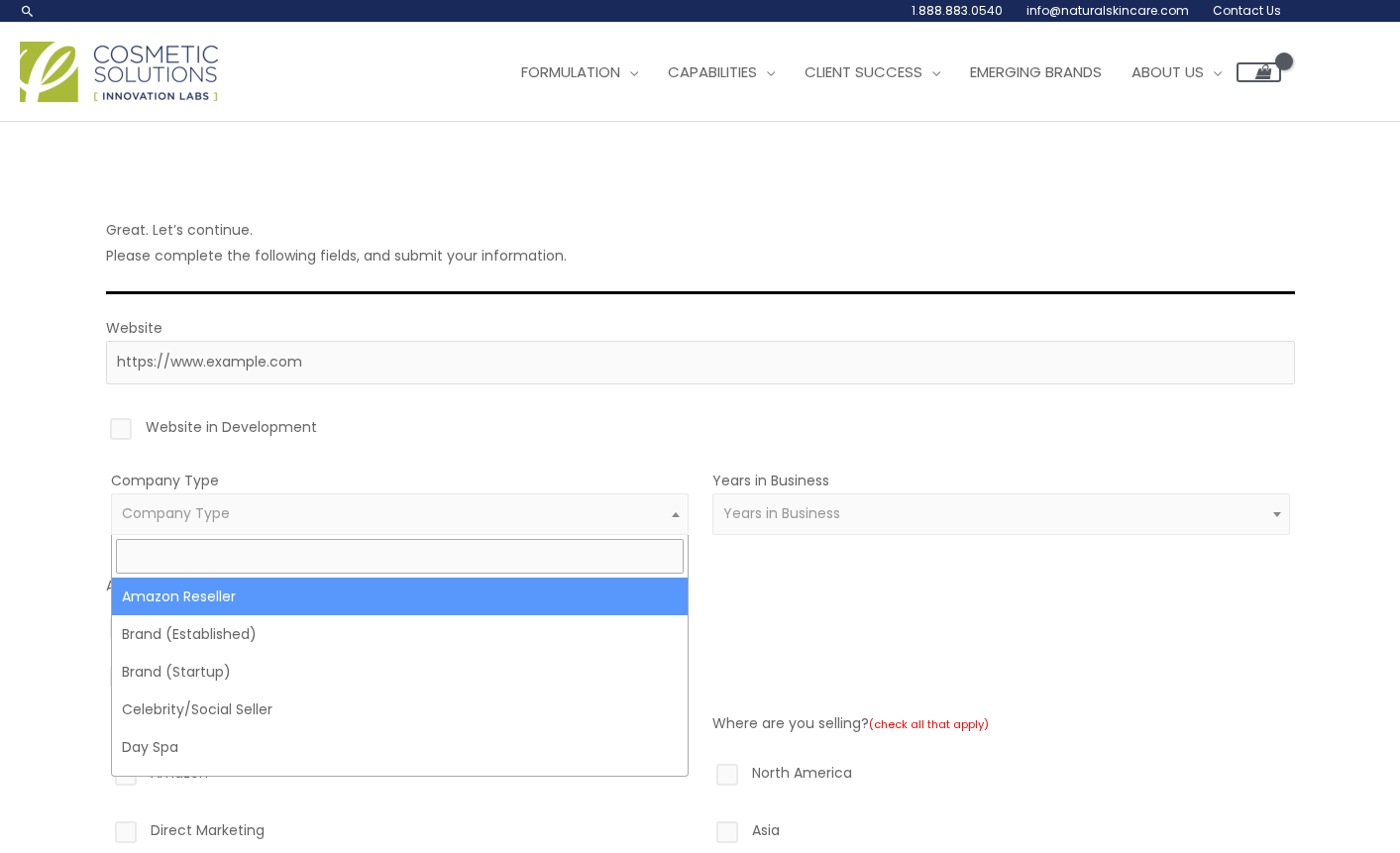 click on "Company Type" at bounding box center (175, 513) 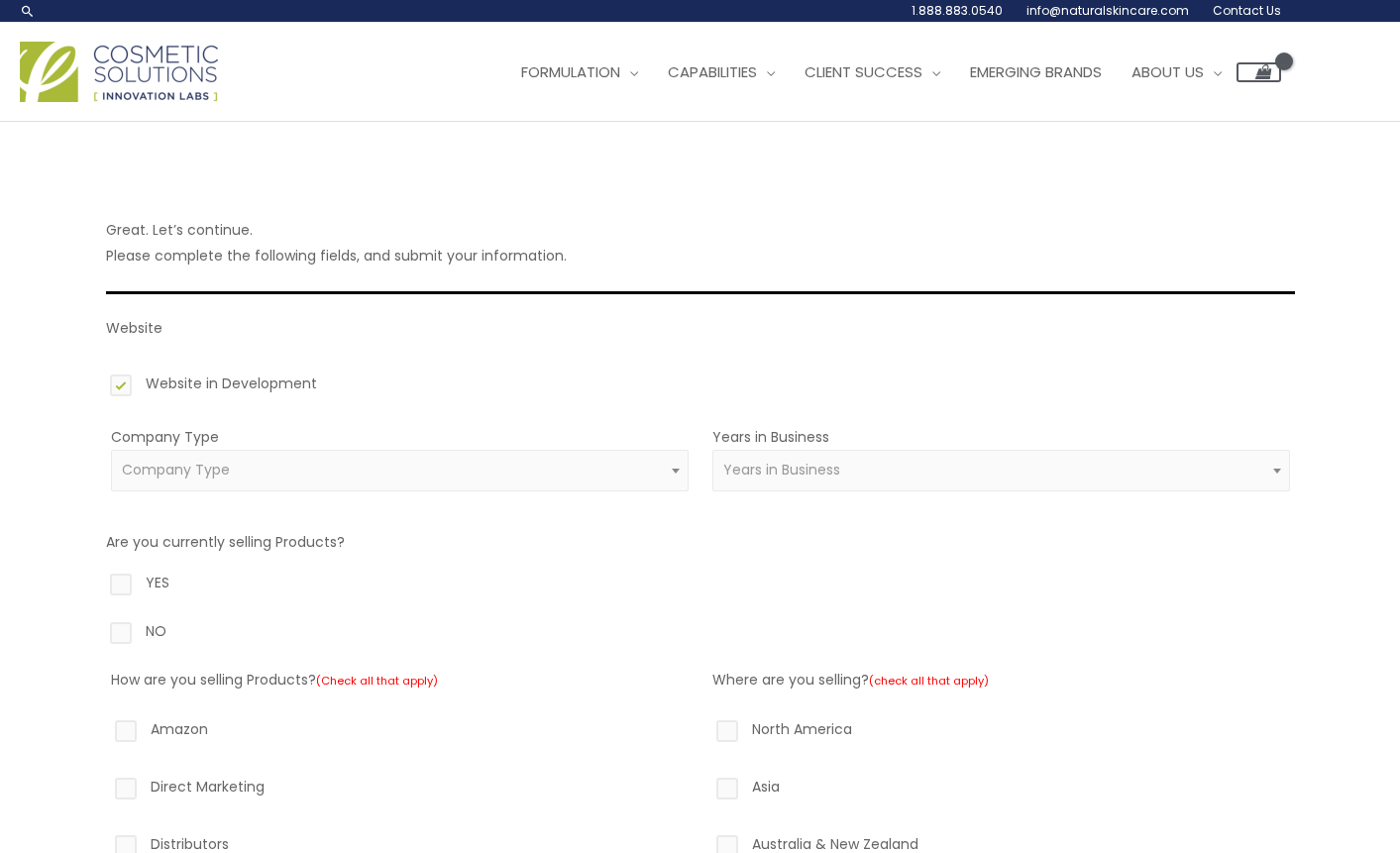 click on "Website in Development" at bounding box center (700, 387) 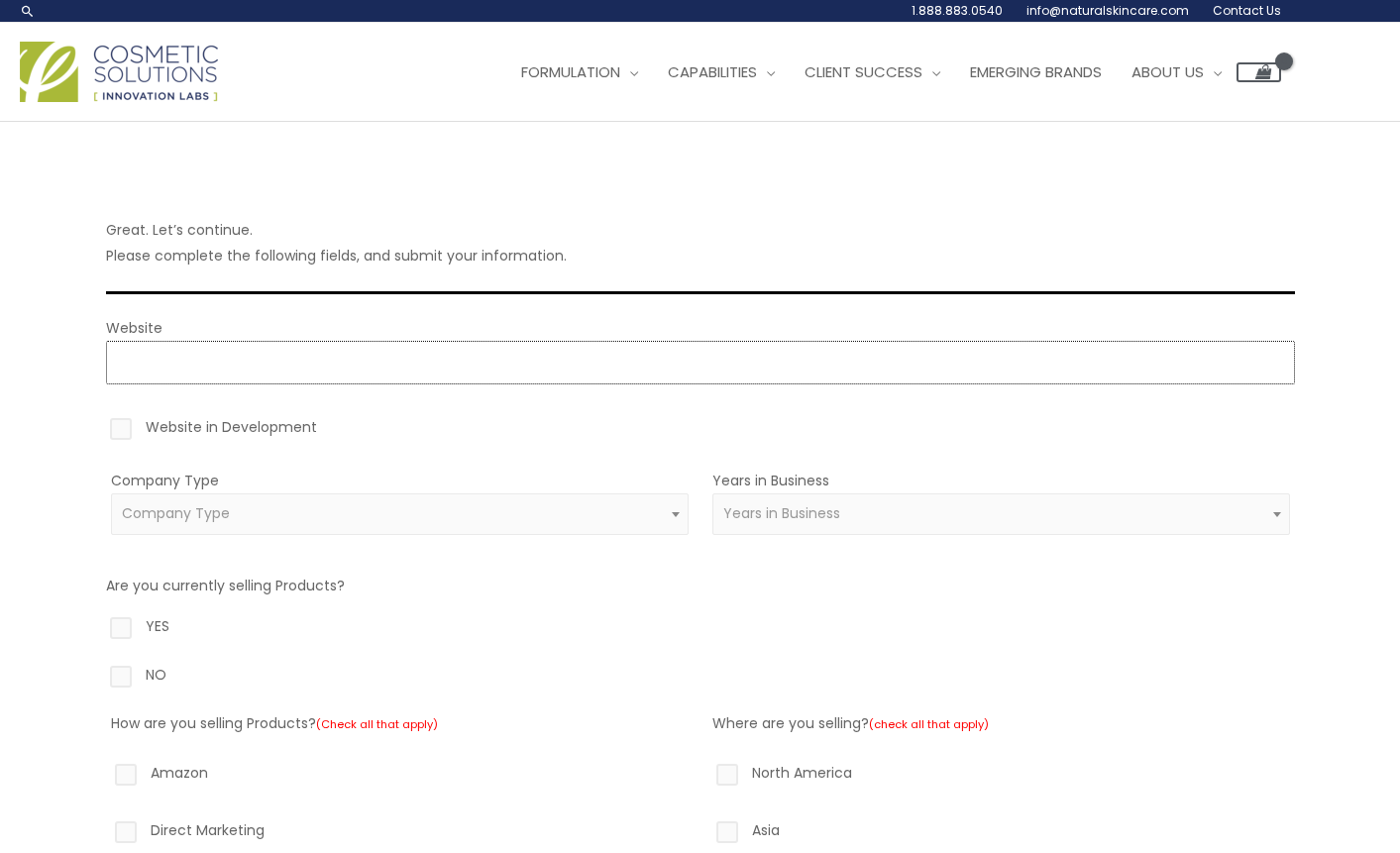 click on "Website" at bounding box center (700, 363) 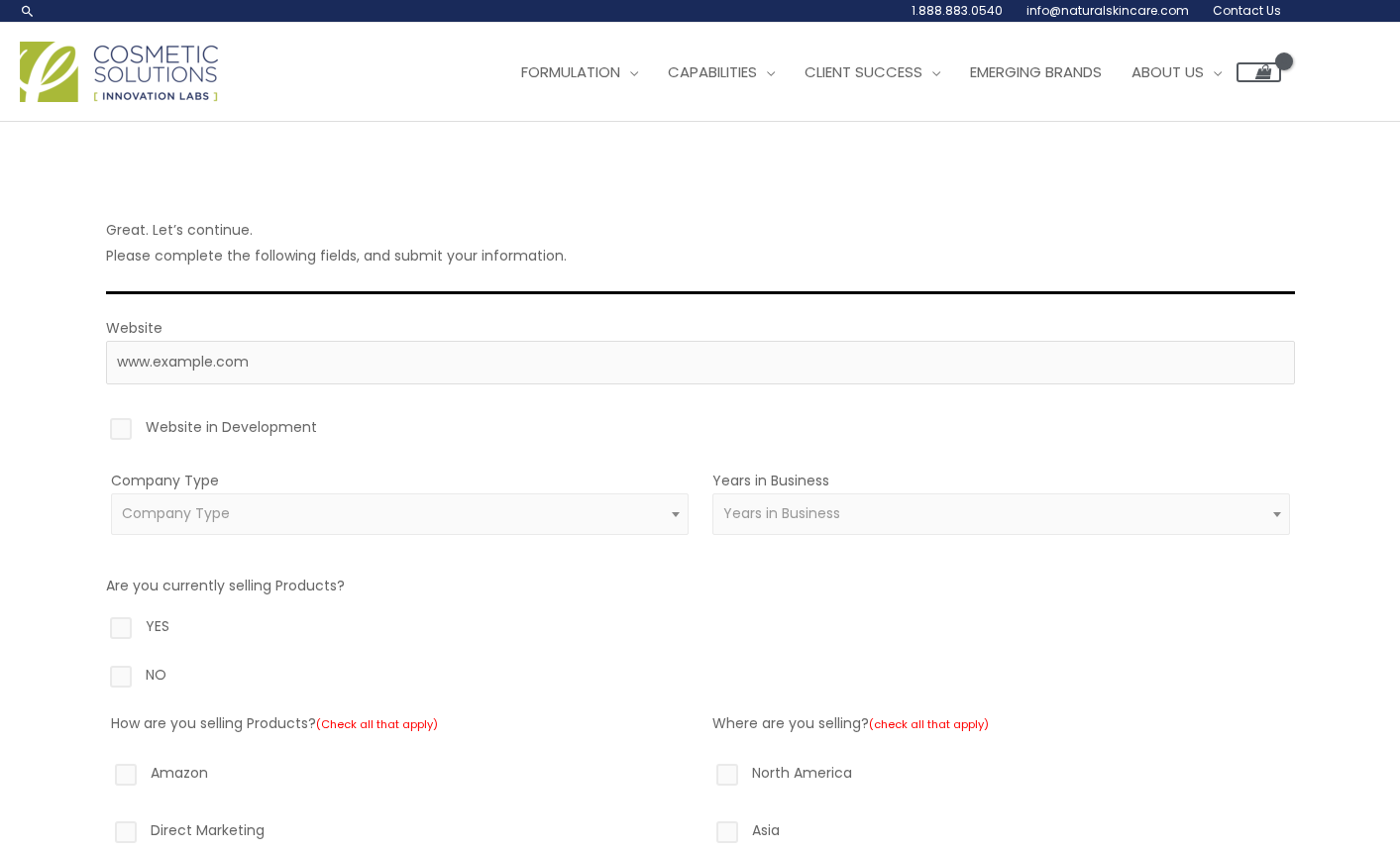 type on "https://www.baixabrands.com" 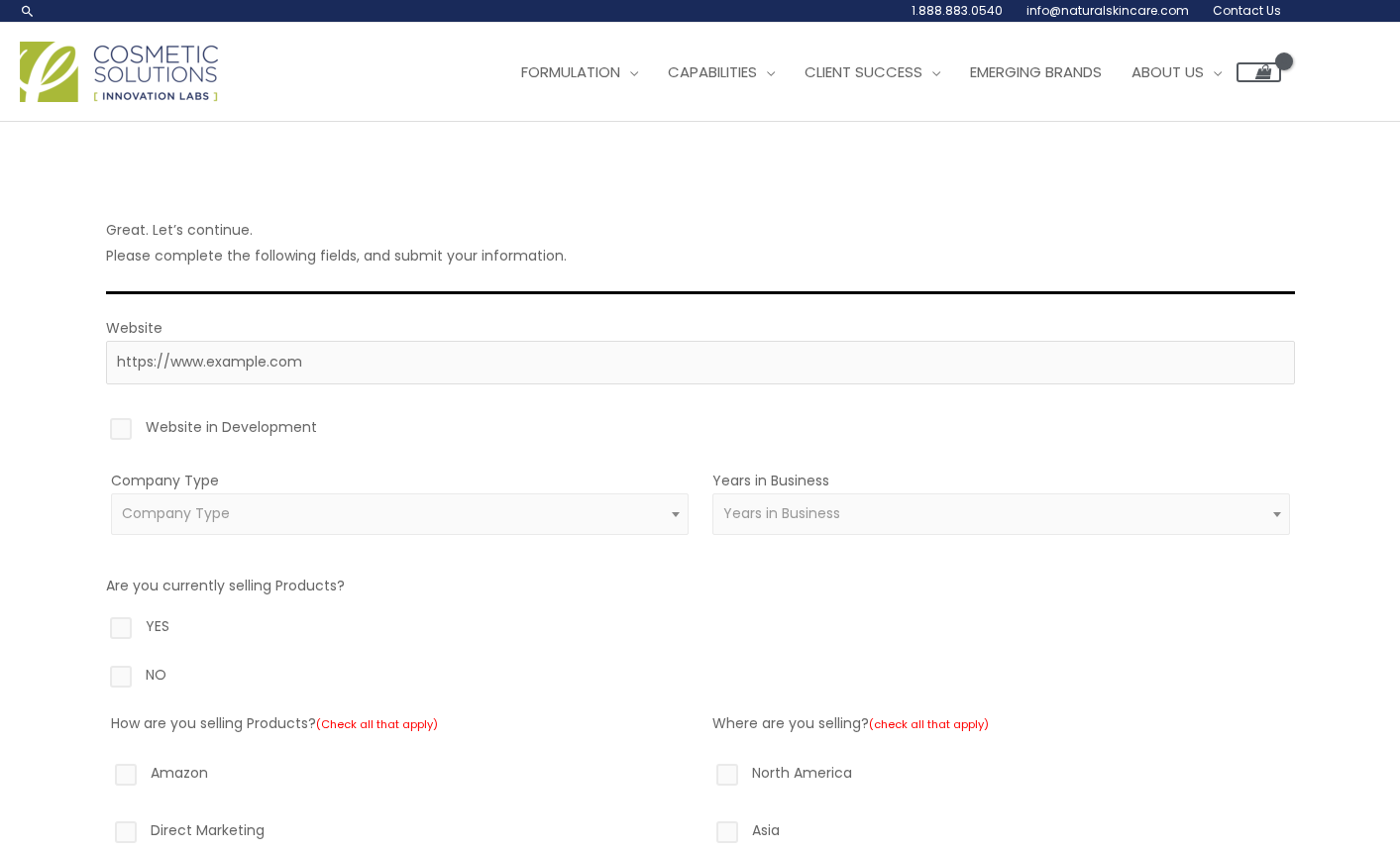 click on "Company Type" at bounding box center [175, 513] 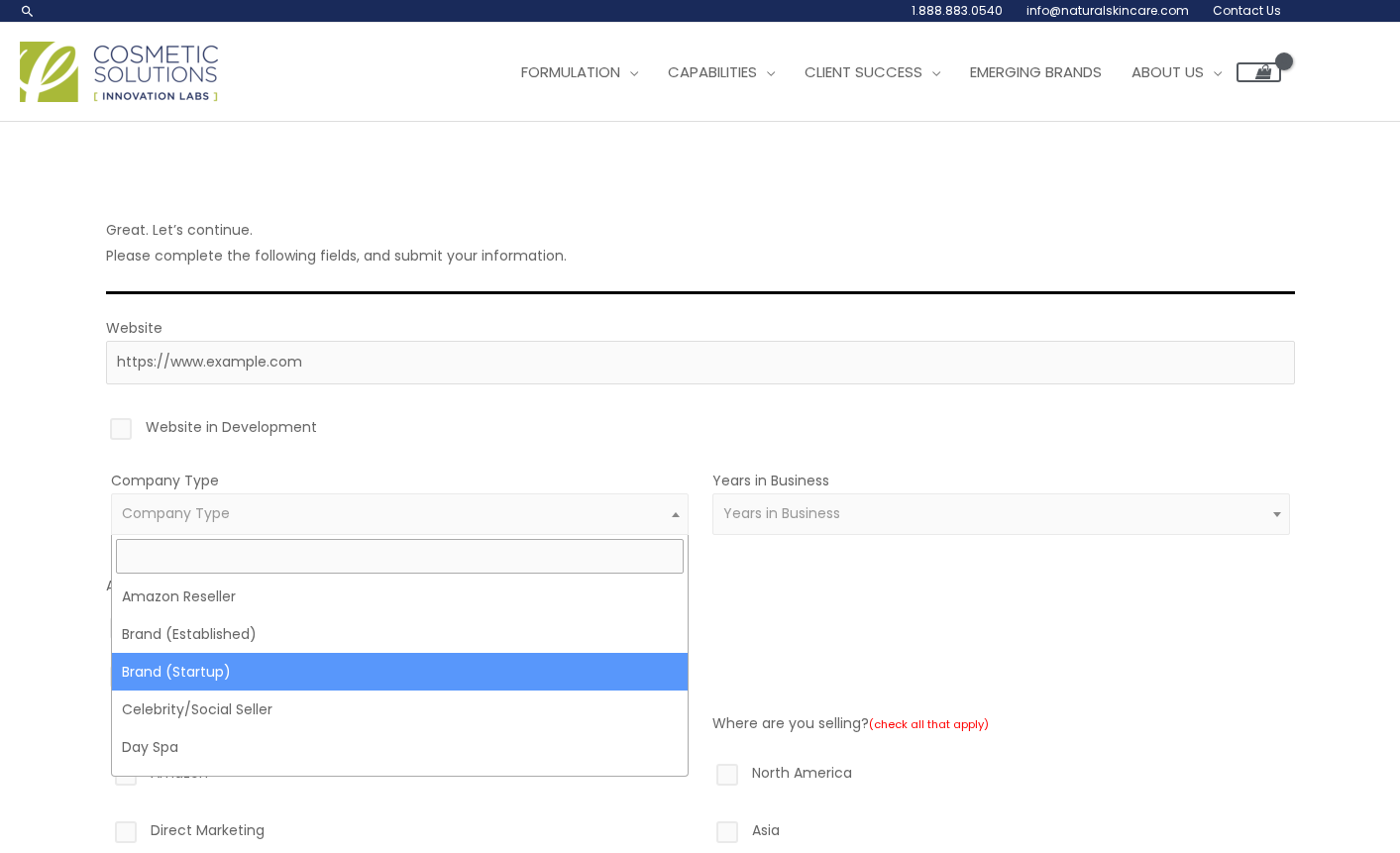 select on "39" 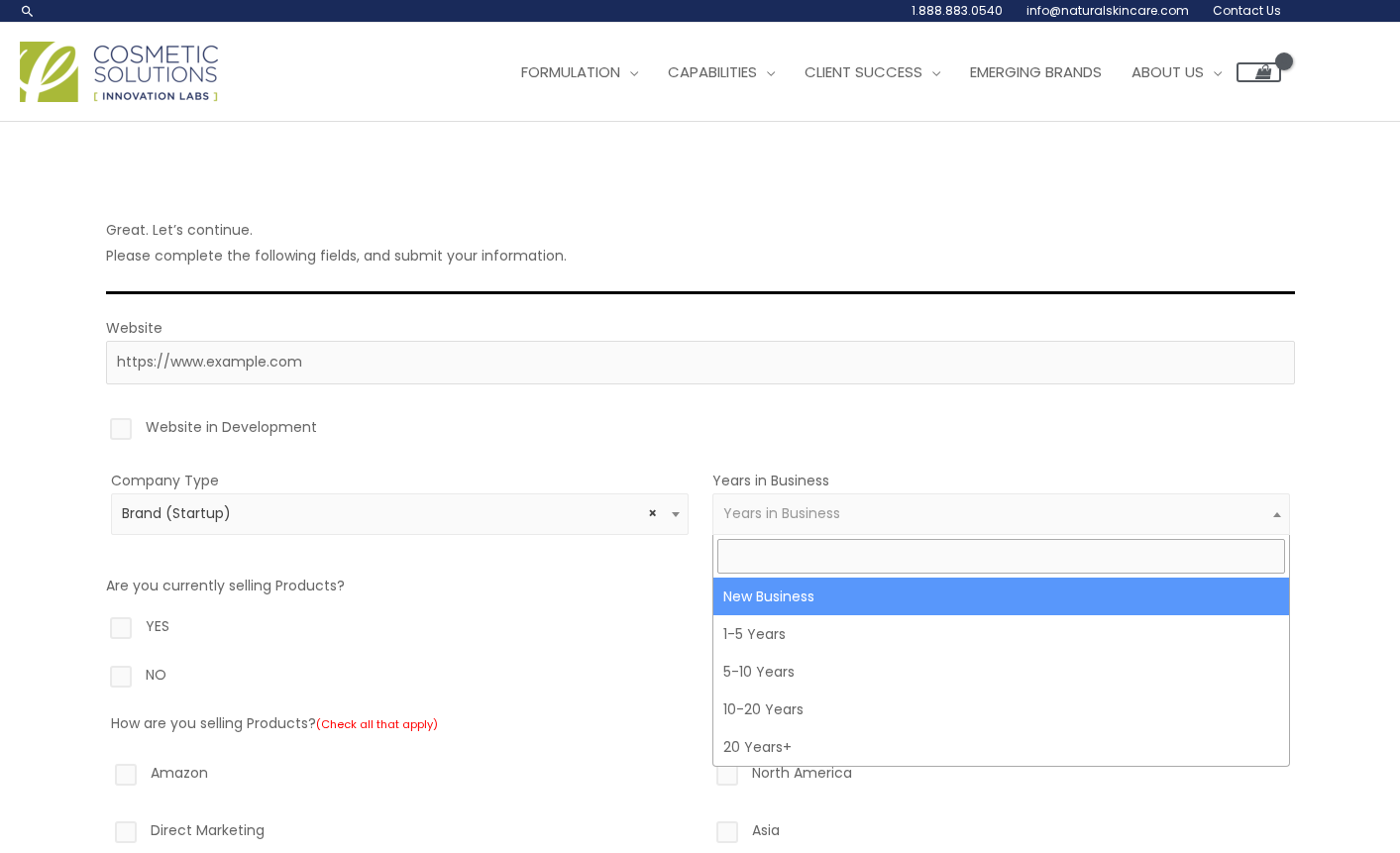click on "Years in Business" at bounding box center [782, 513] 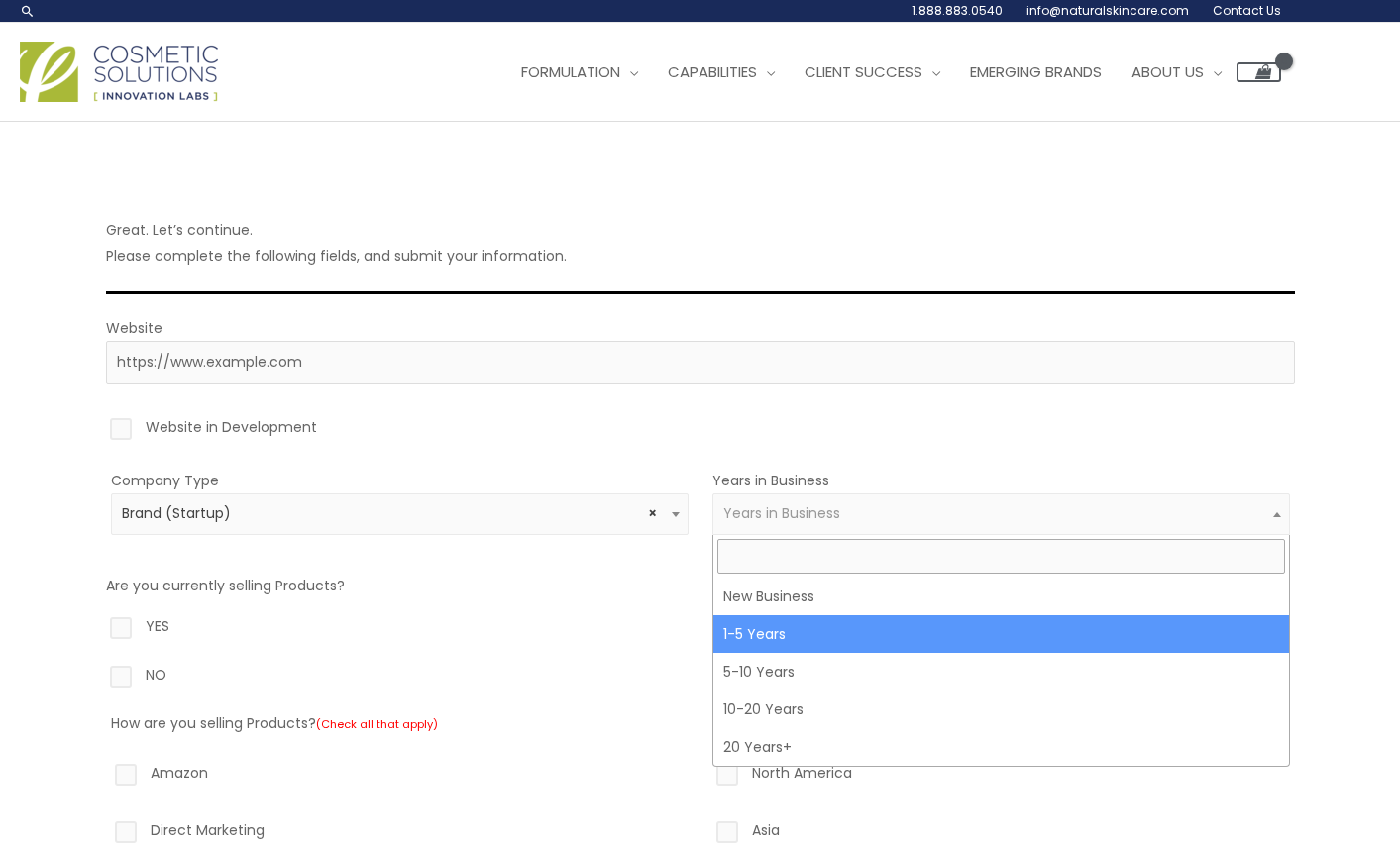 select on "2" 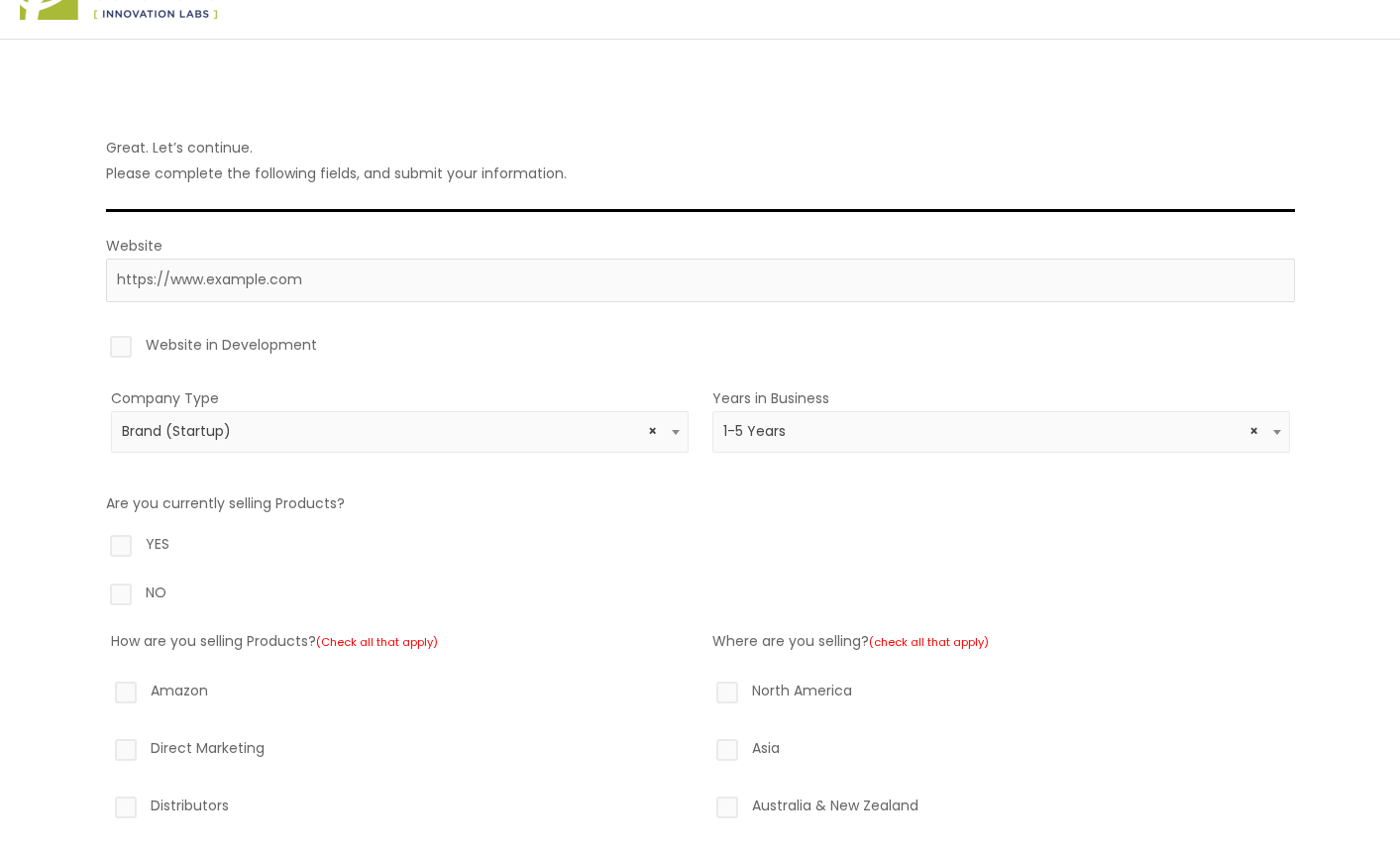 scroll, scrollTop: 133, scrollLeft: 0, axis: vertical 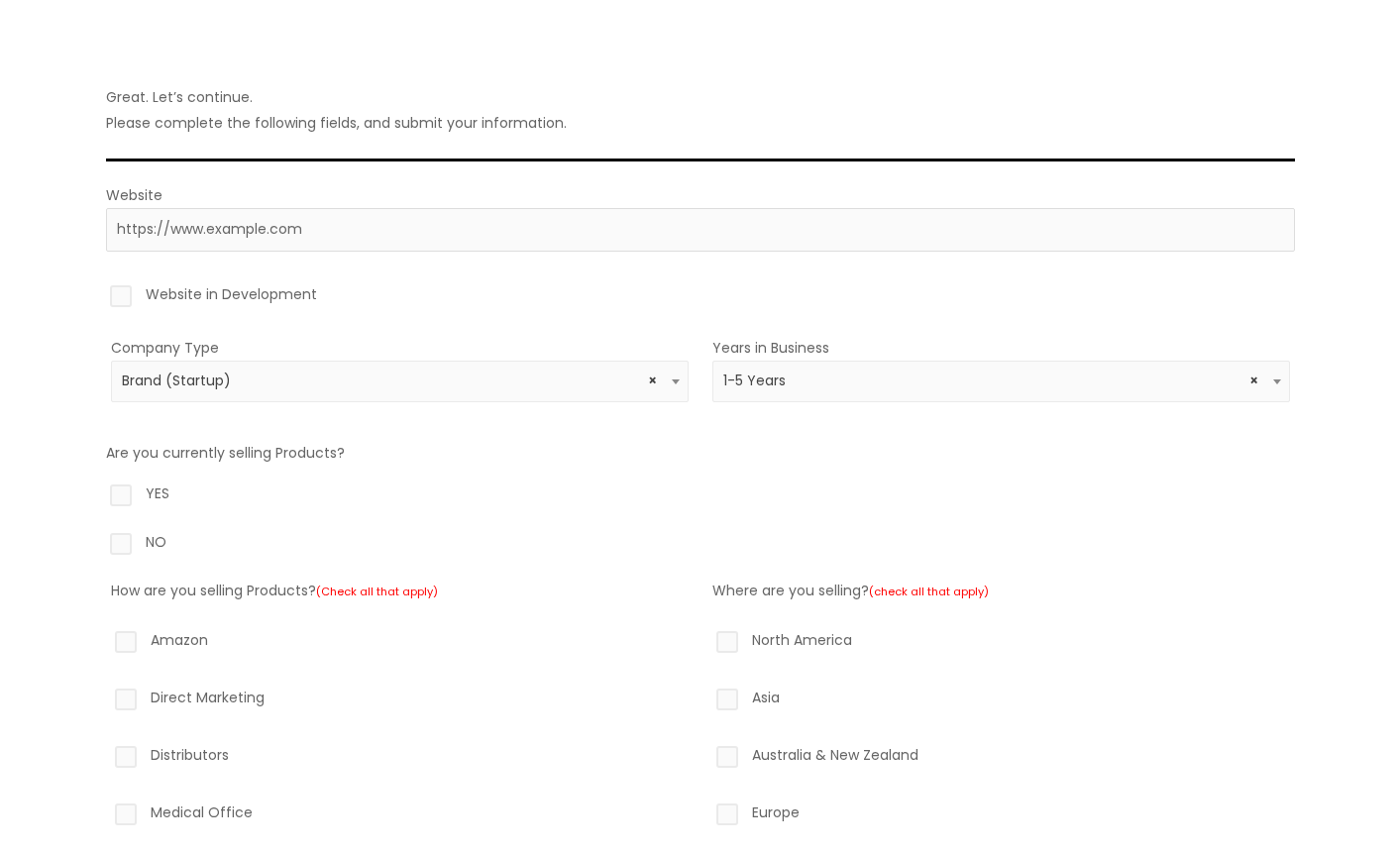 click on "YES" at bounding box center [700, 497] 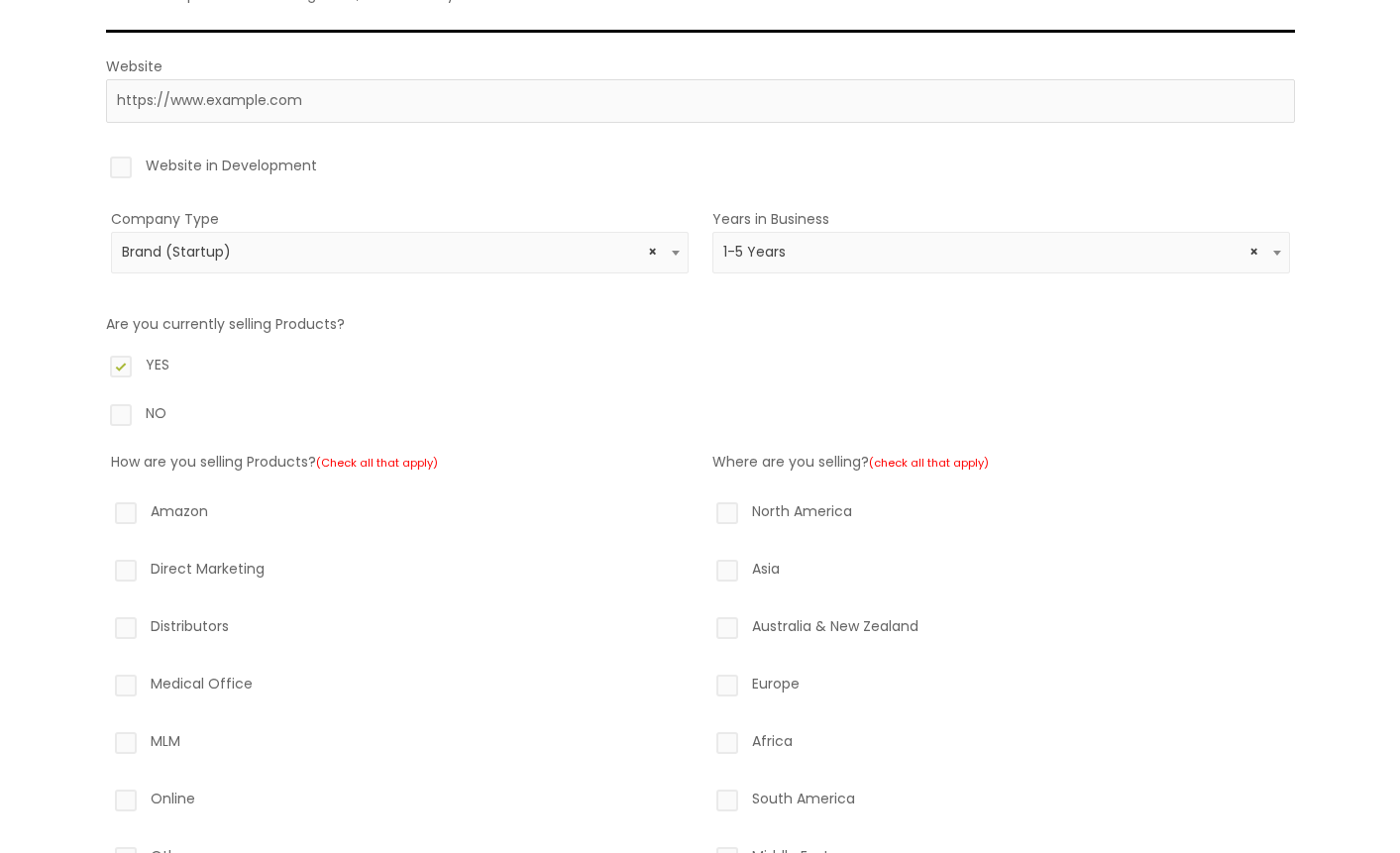 scroll, scrollTop: 263, scrollLeft: 0, axis: vertical 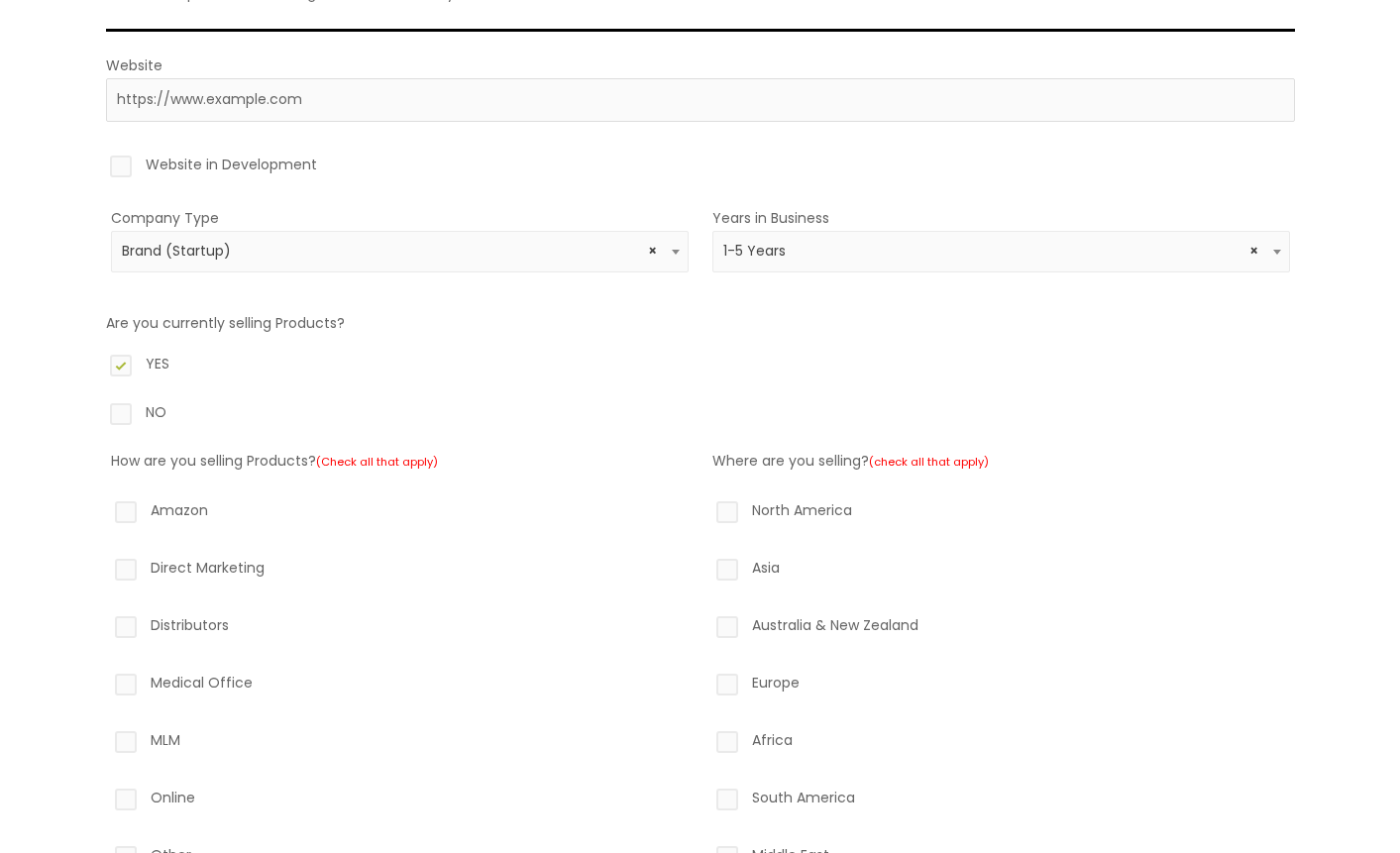 click on "Direct Marketing" at bounding box center (399, 572) 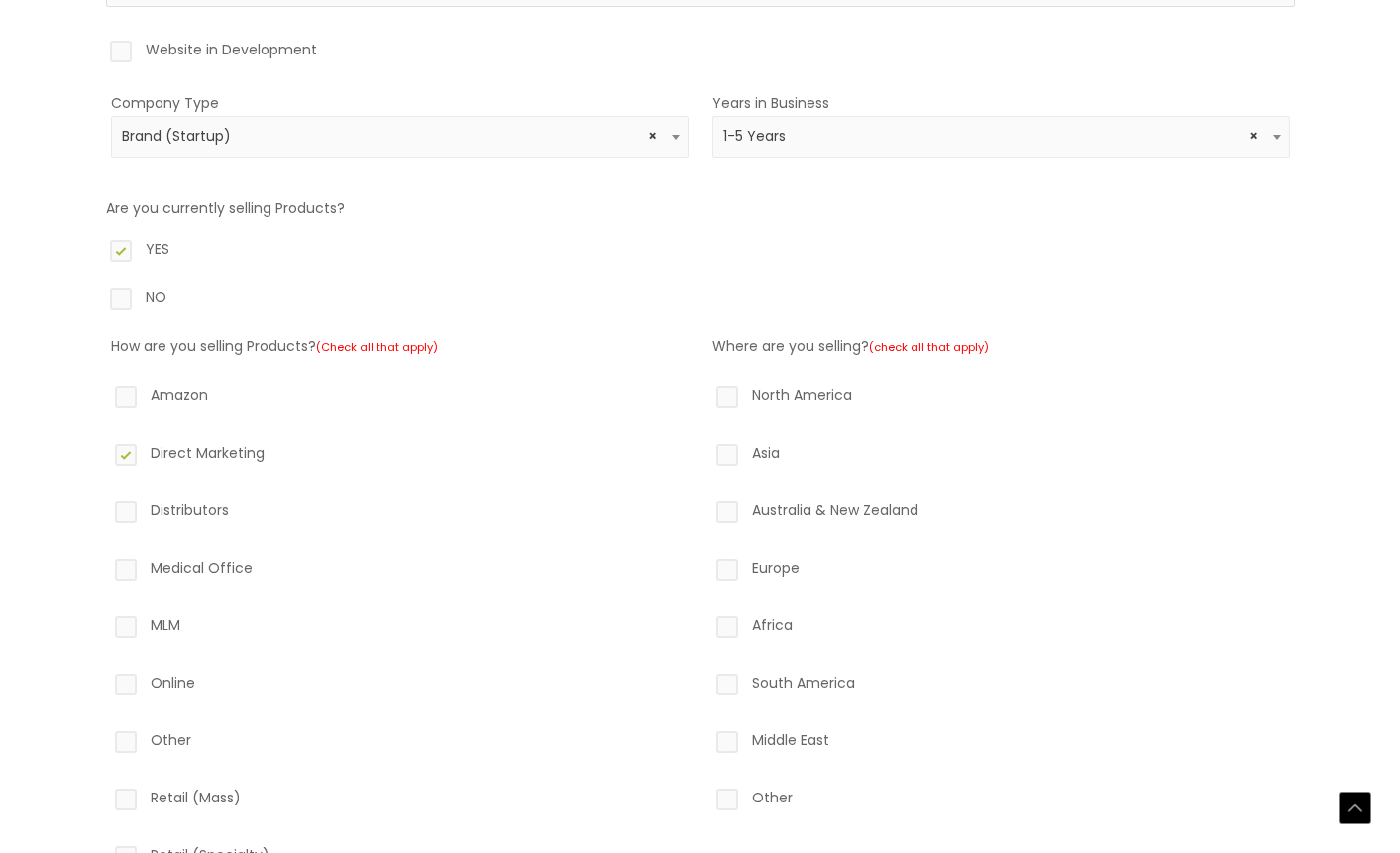 scroll, scrollTop: 378, scrollLeft: 0, axis: vertical 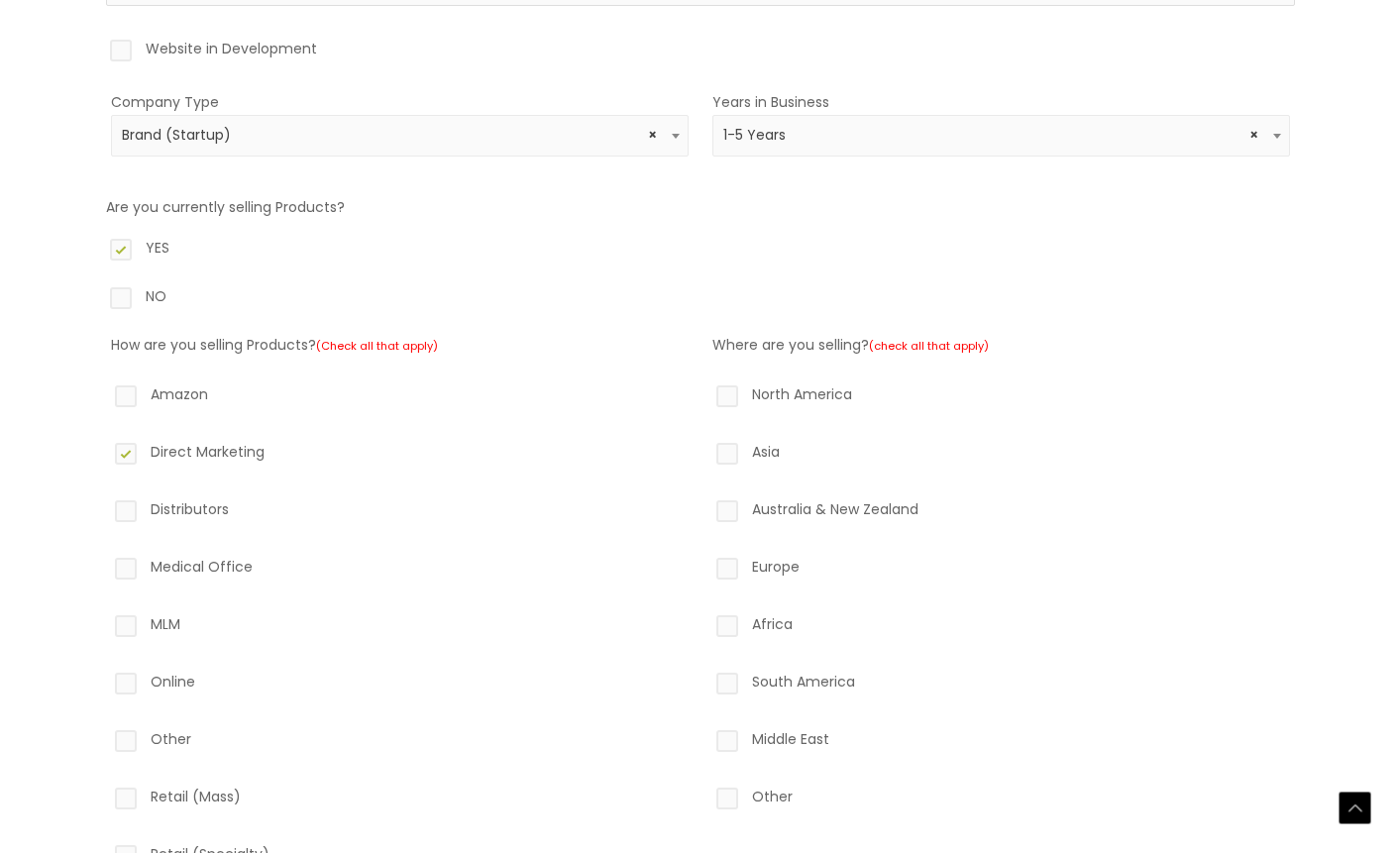 click on "Online" at bounding box center (399, 686) 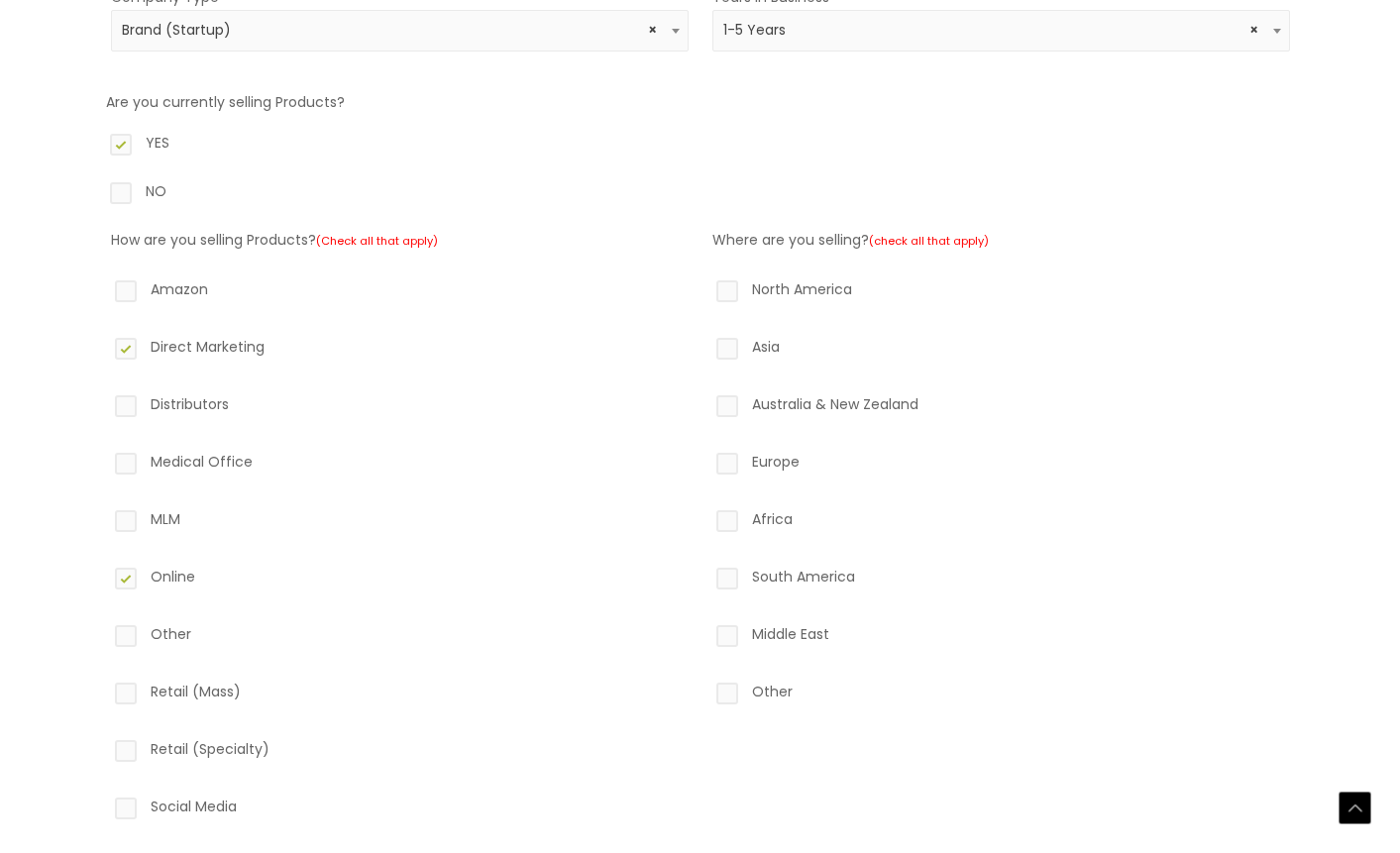 scroll, scrollTop: 492, scrollLeft: 0, axis: vertical 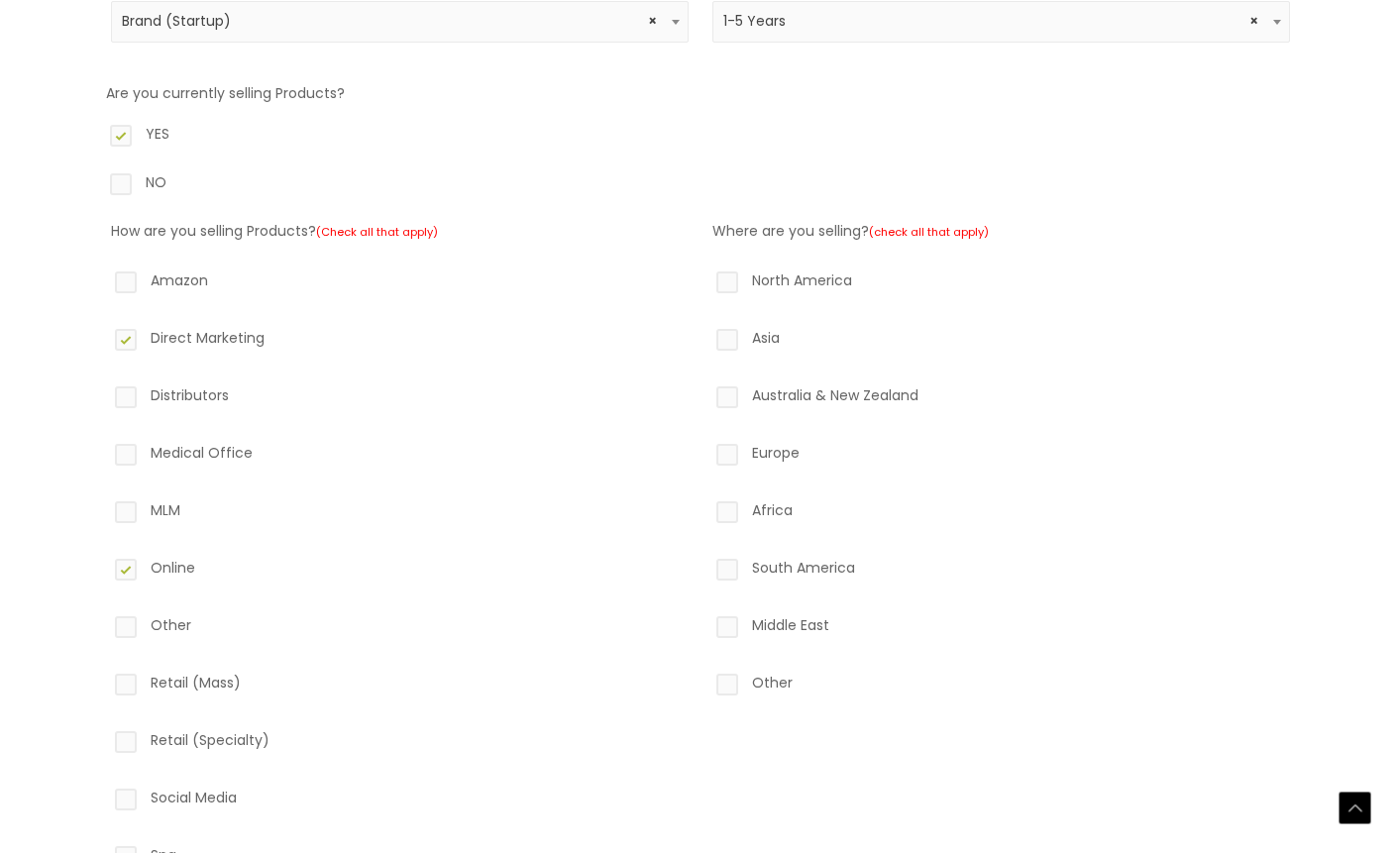 click on "North America" at bounding box center [1001, 284] 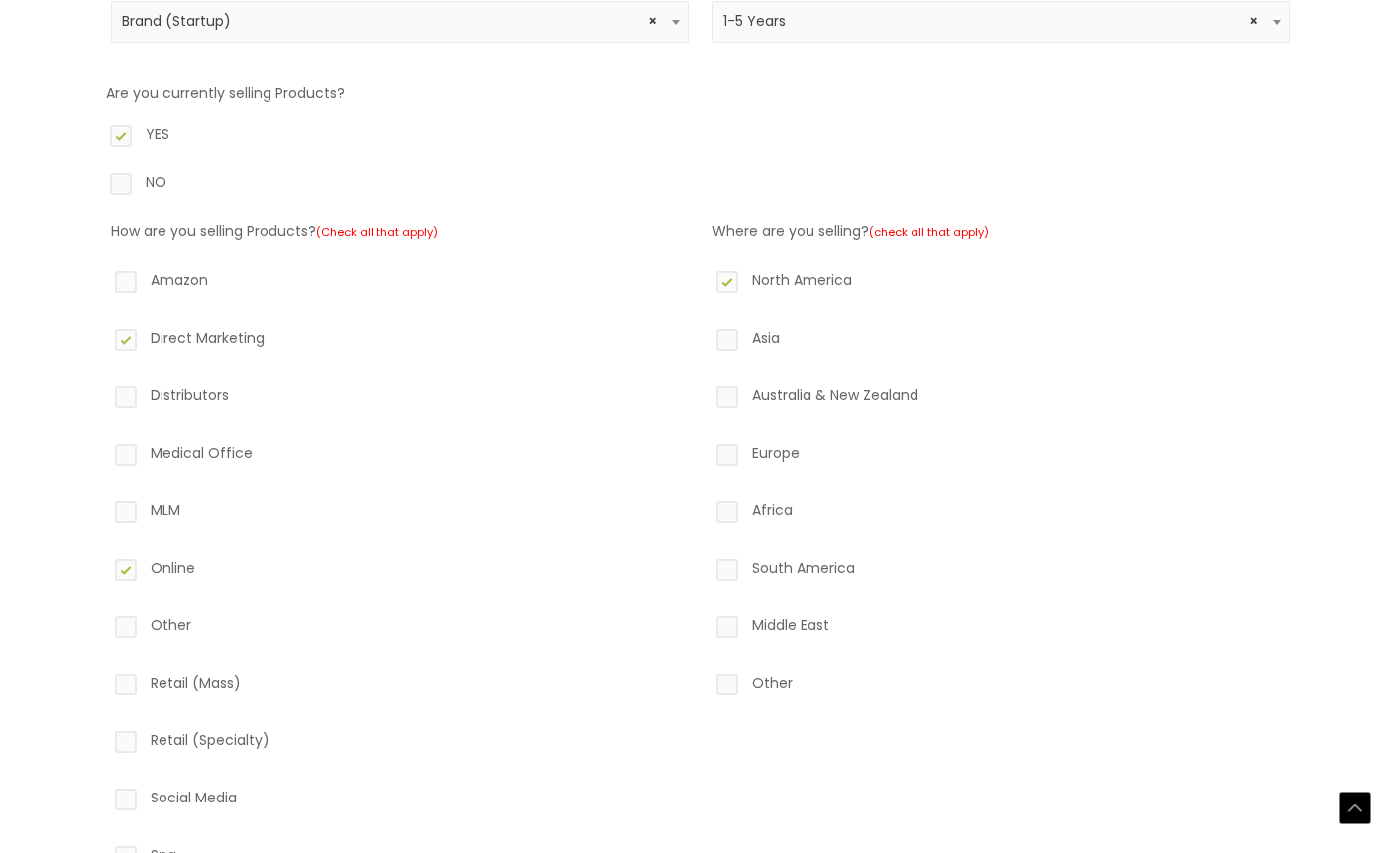 click on "Europe" at bounding box center (1001, 457) 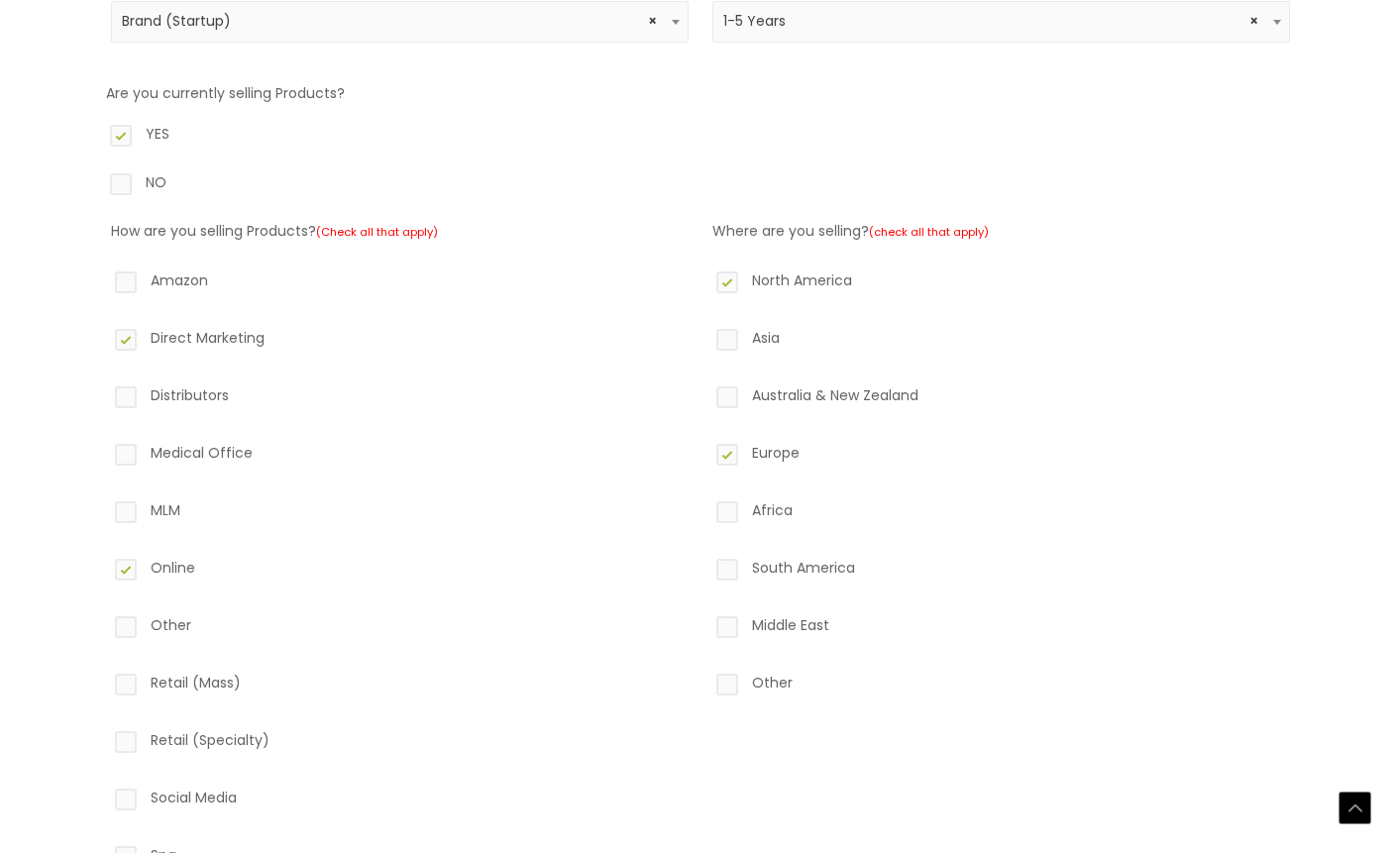 drag, startPoint x: 724, startPoint y: 623, endPoint x: 698, endPoint y: 623, distance: 26 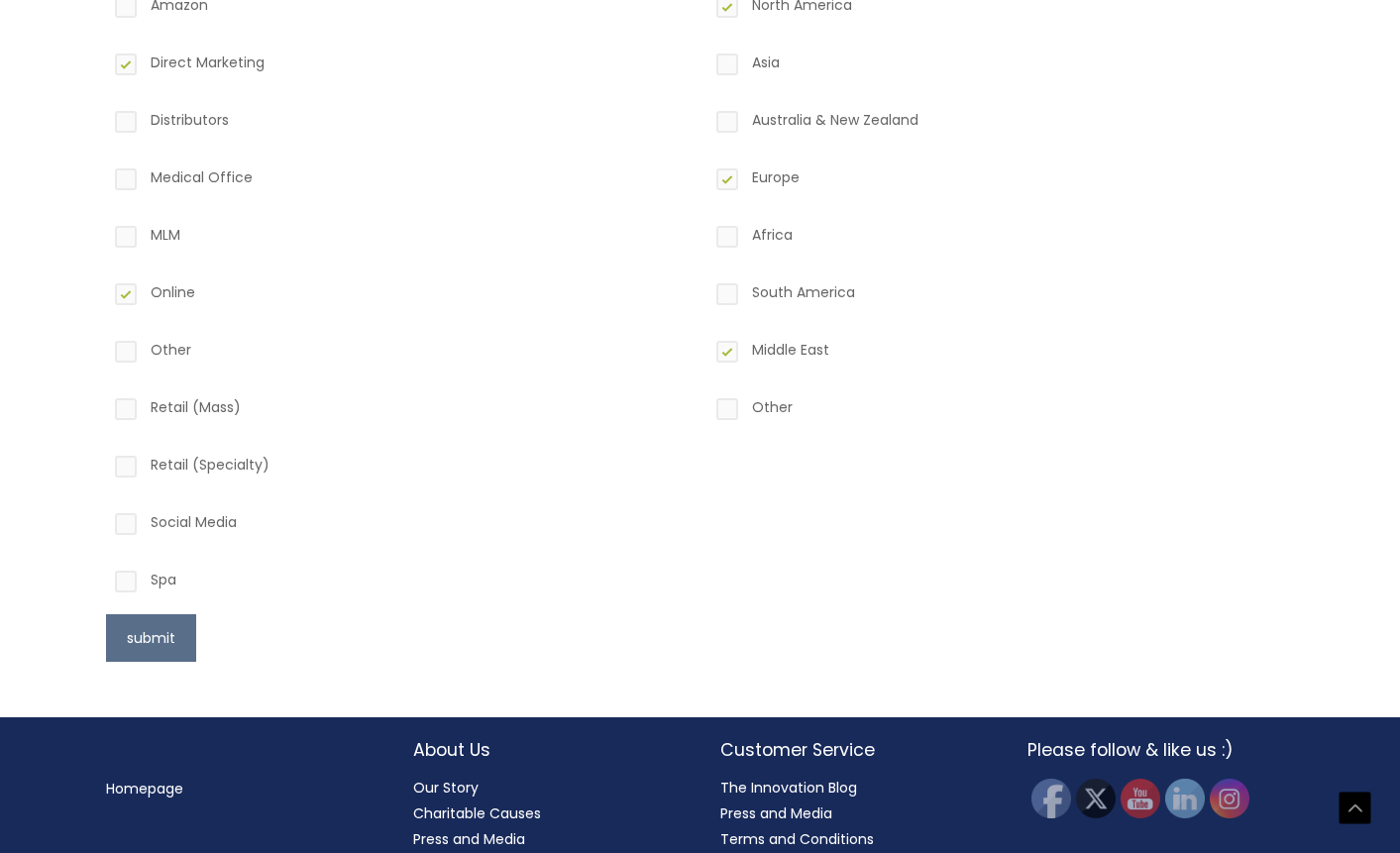 scroll, scrollTop: 775, scrollLeft: 0, axis: vertical 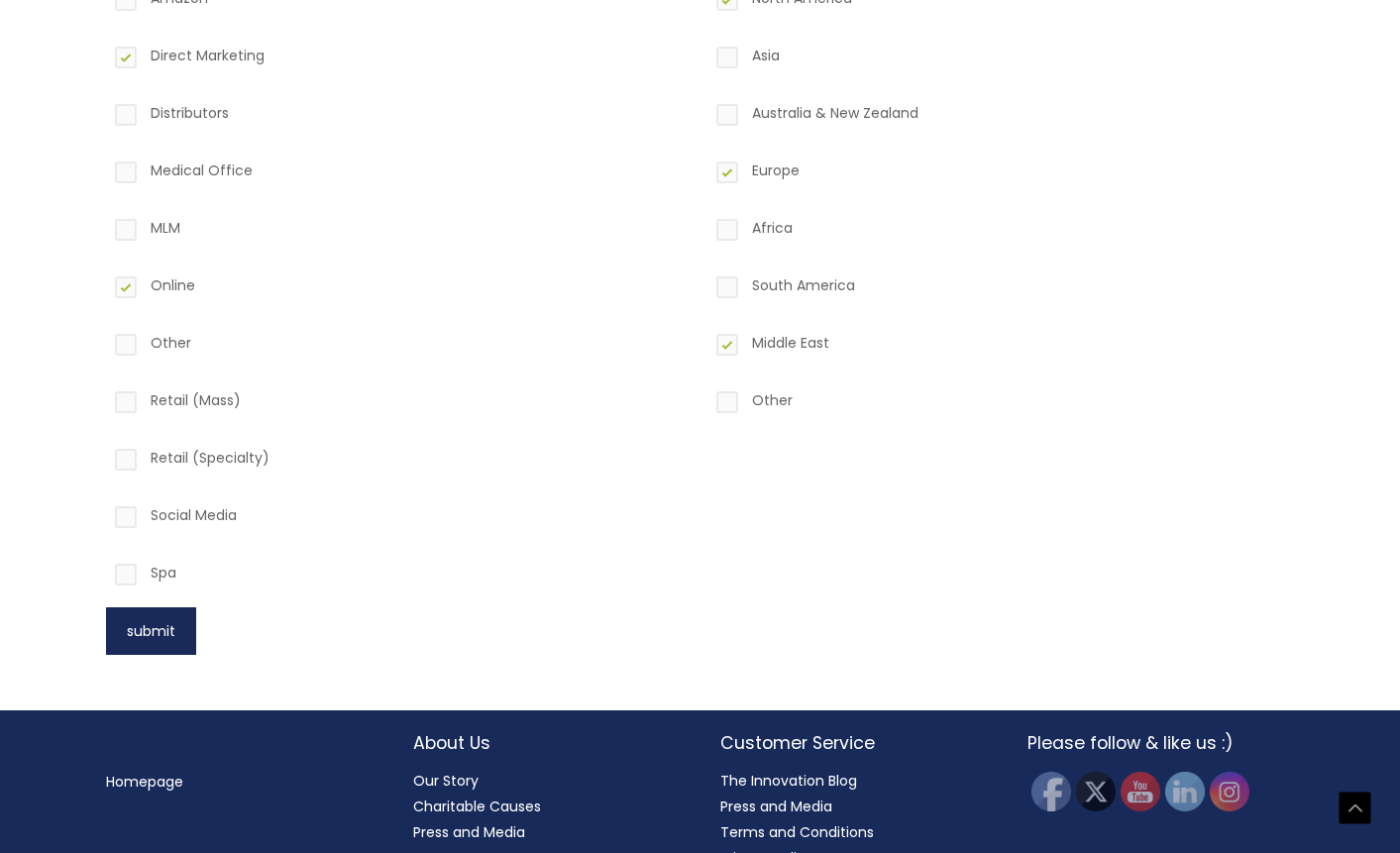click on "submit" at bounding box center (151, 631) 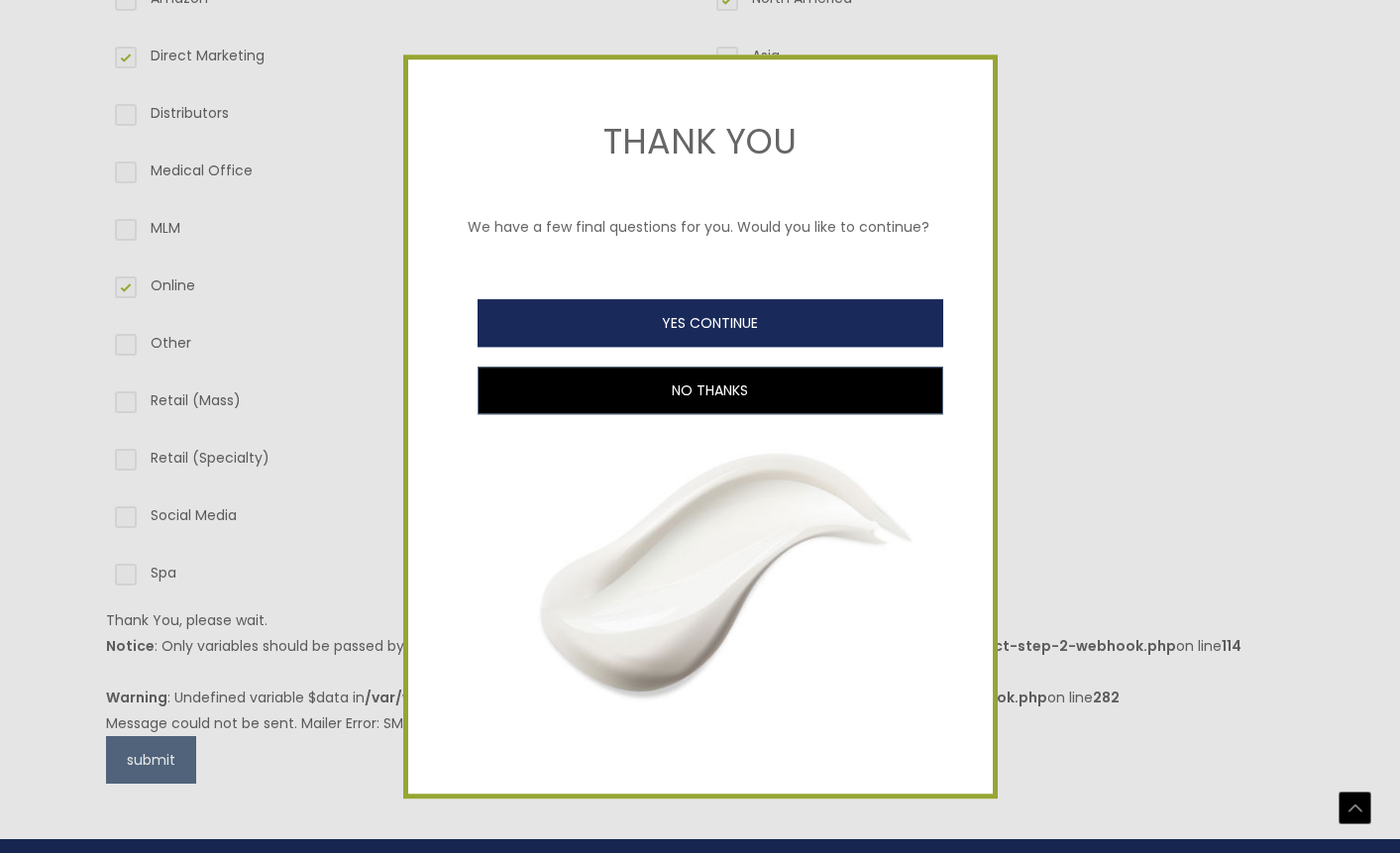 click on "YES CONTINUE" at bounding box center (710, 323) 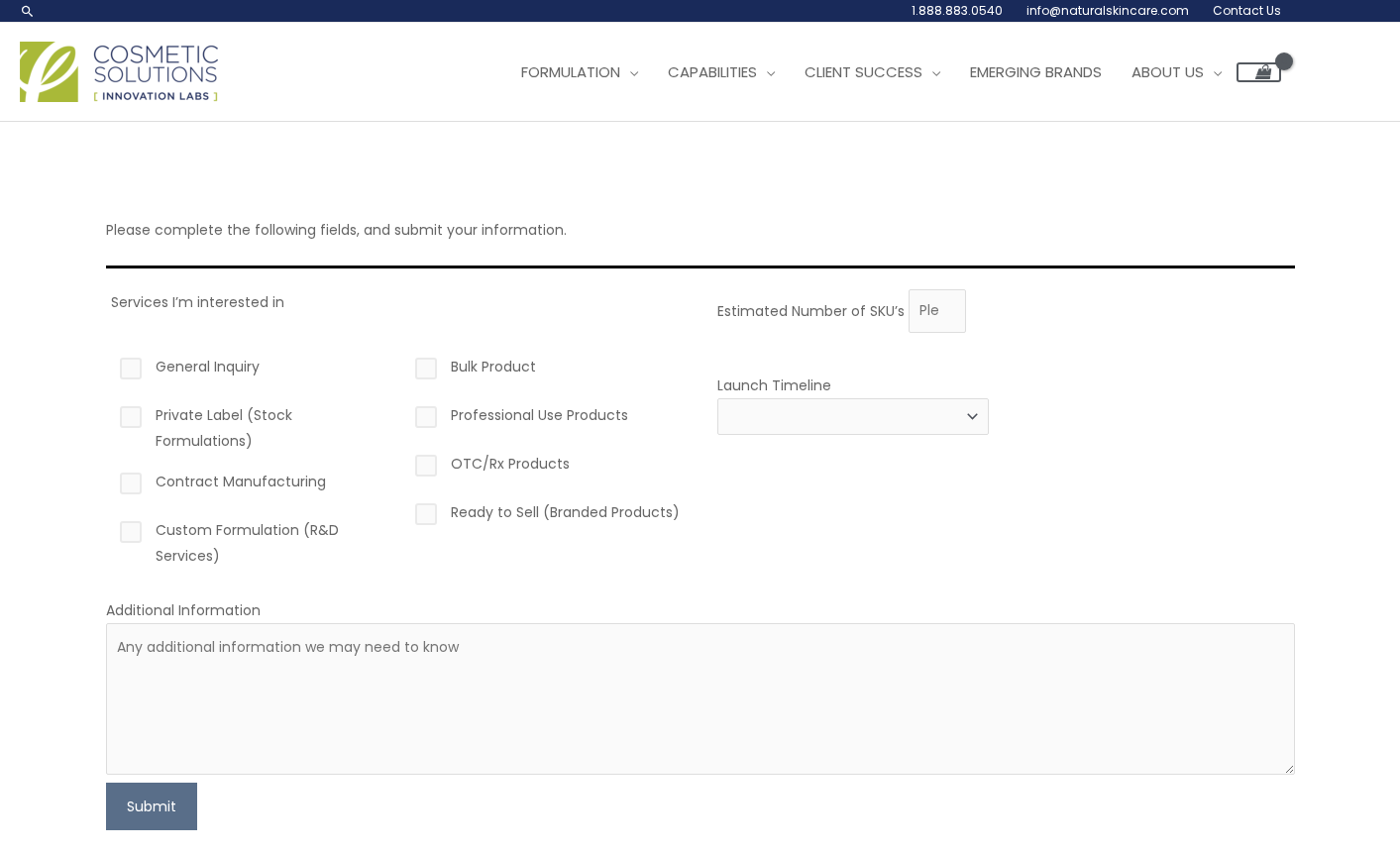 scroll, scrollTop: 0, scrollLeft: 0, axis: both 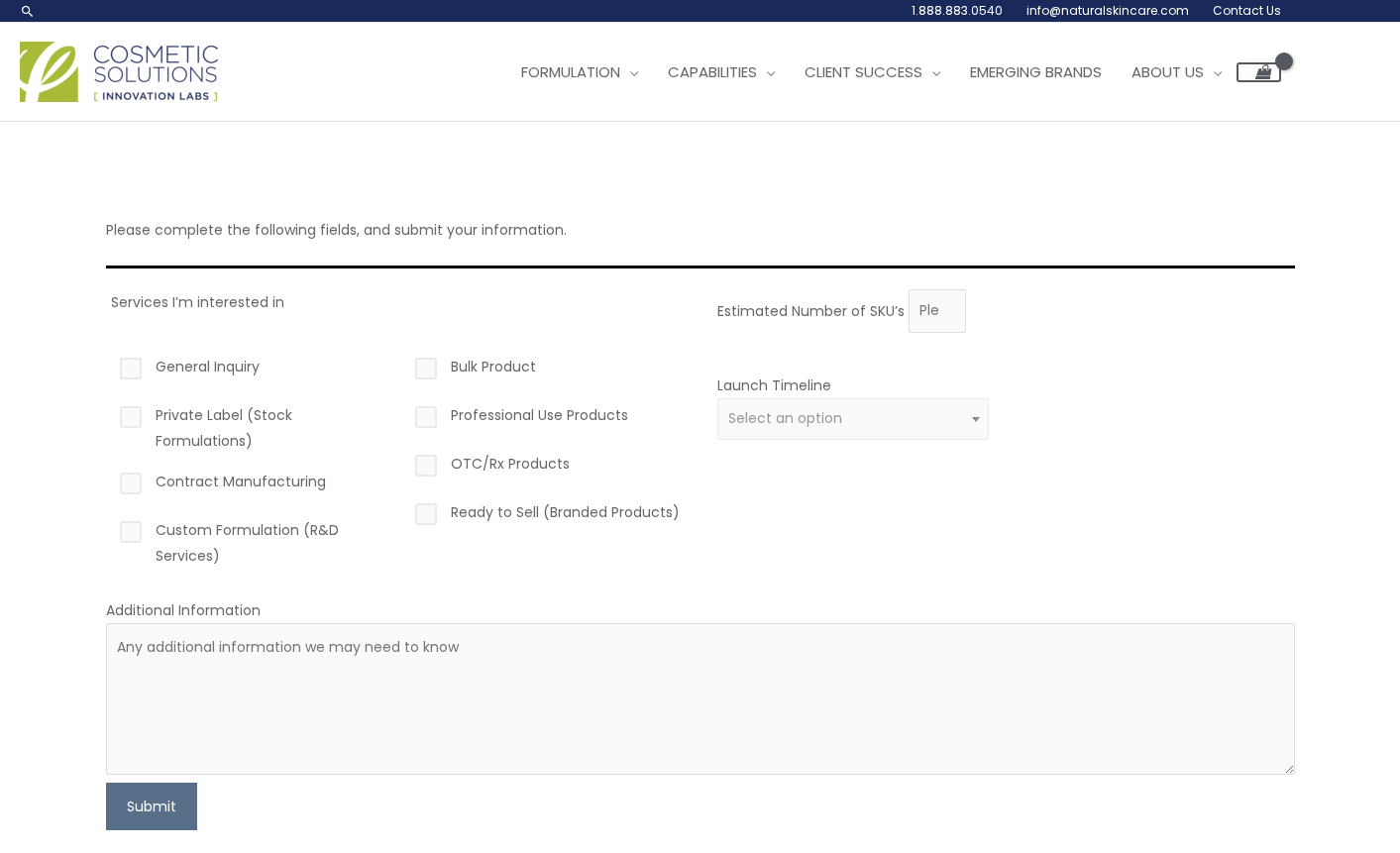 click on "Private Label (Stock Formulations)" at bounding box center (252, 428) 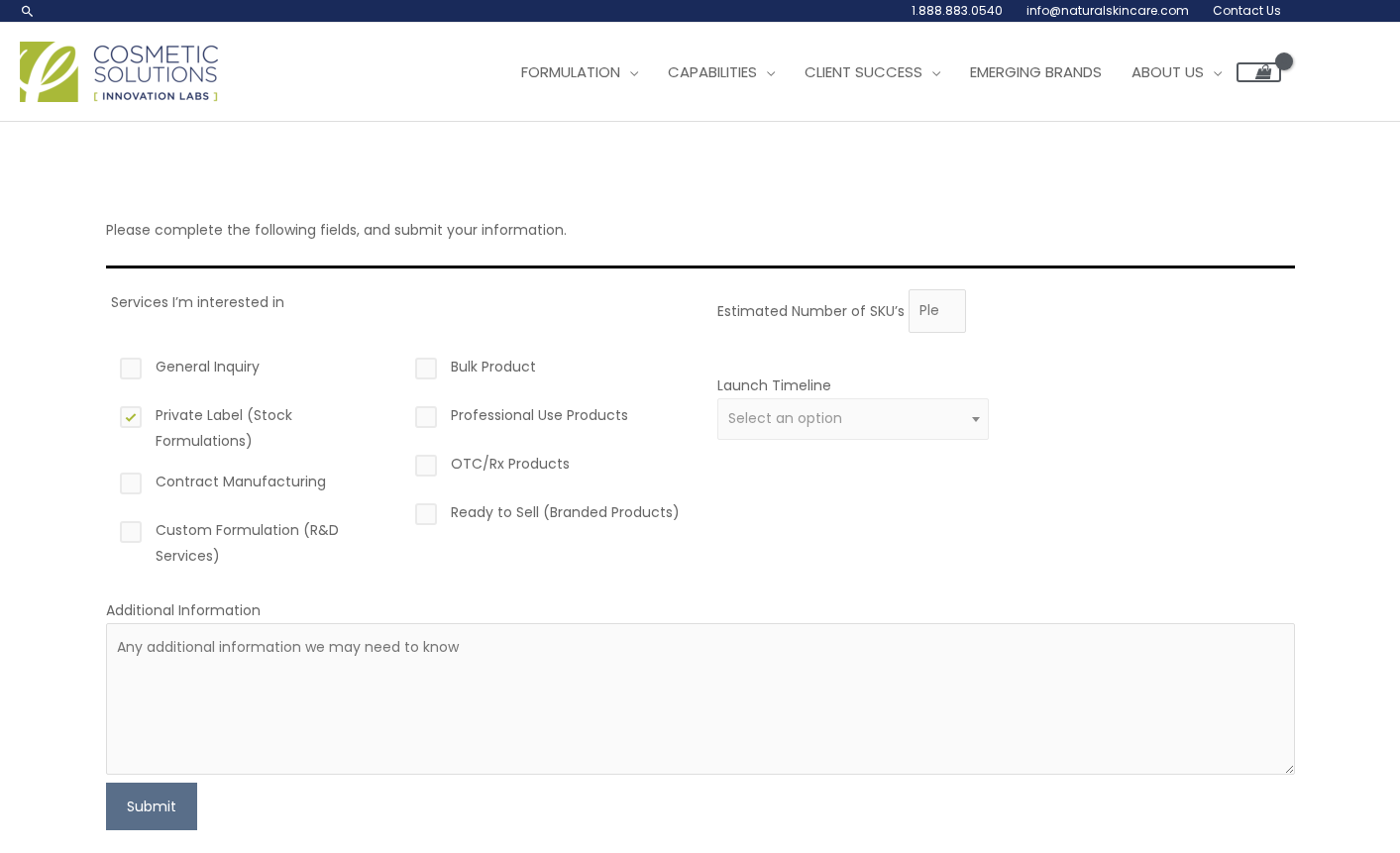 click on "Contract Manufacturing" at bounding box center (252, 485) 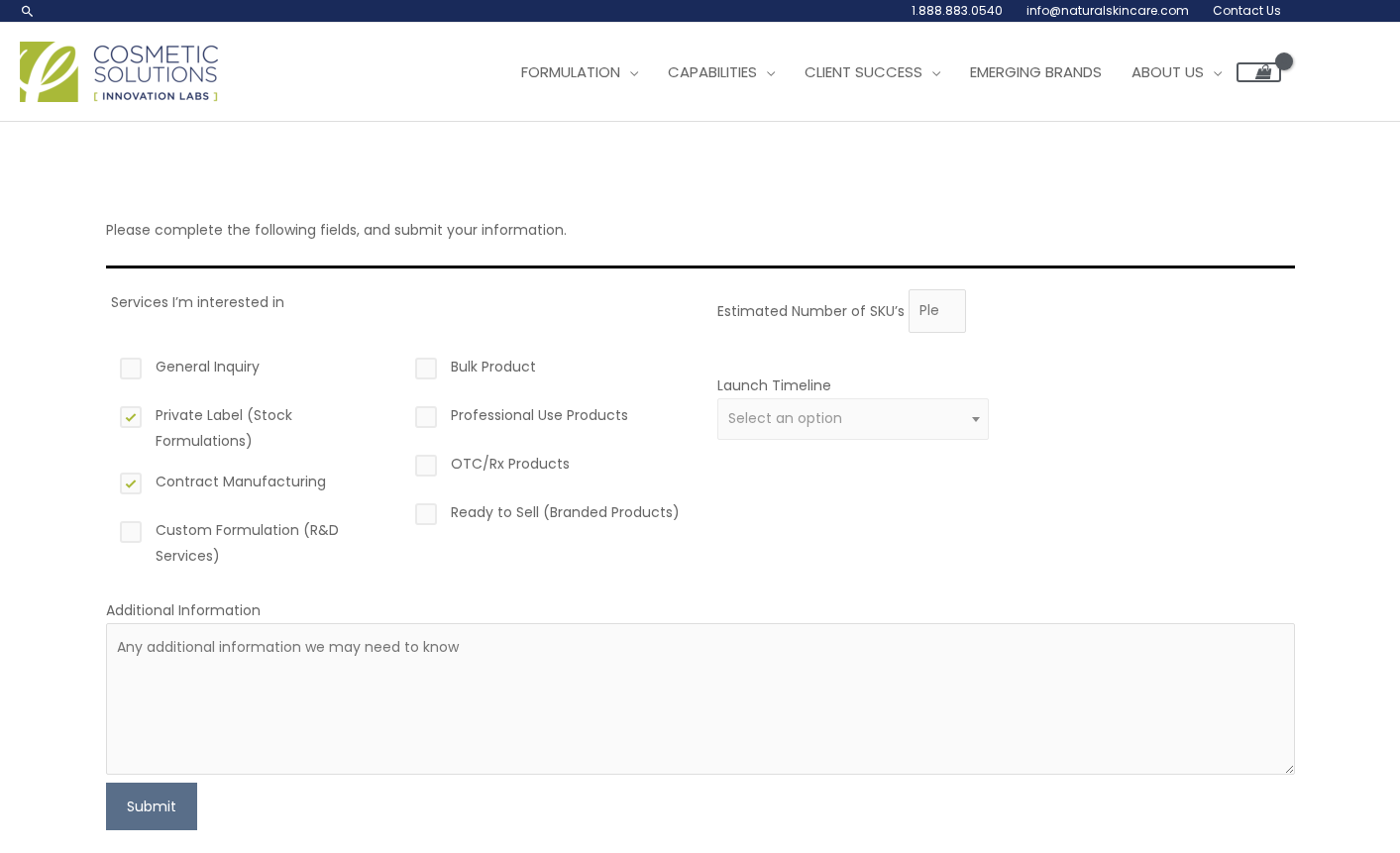 click on "Custom Formulation (R&D Services)" at bounding box center [252, 543] 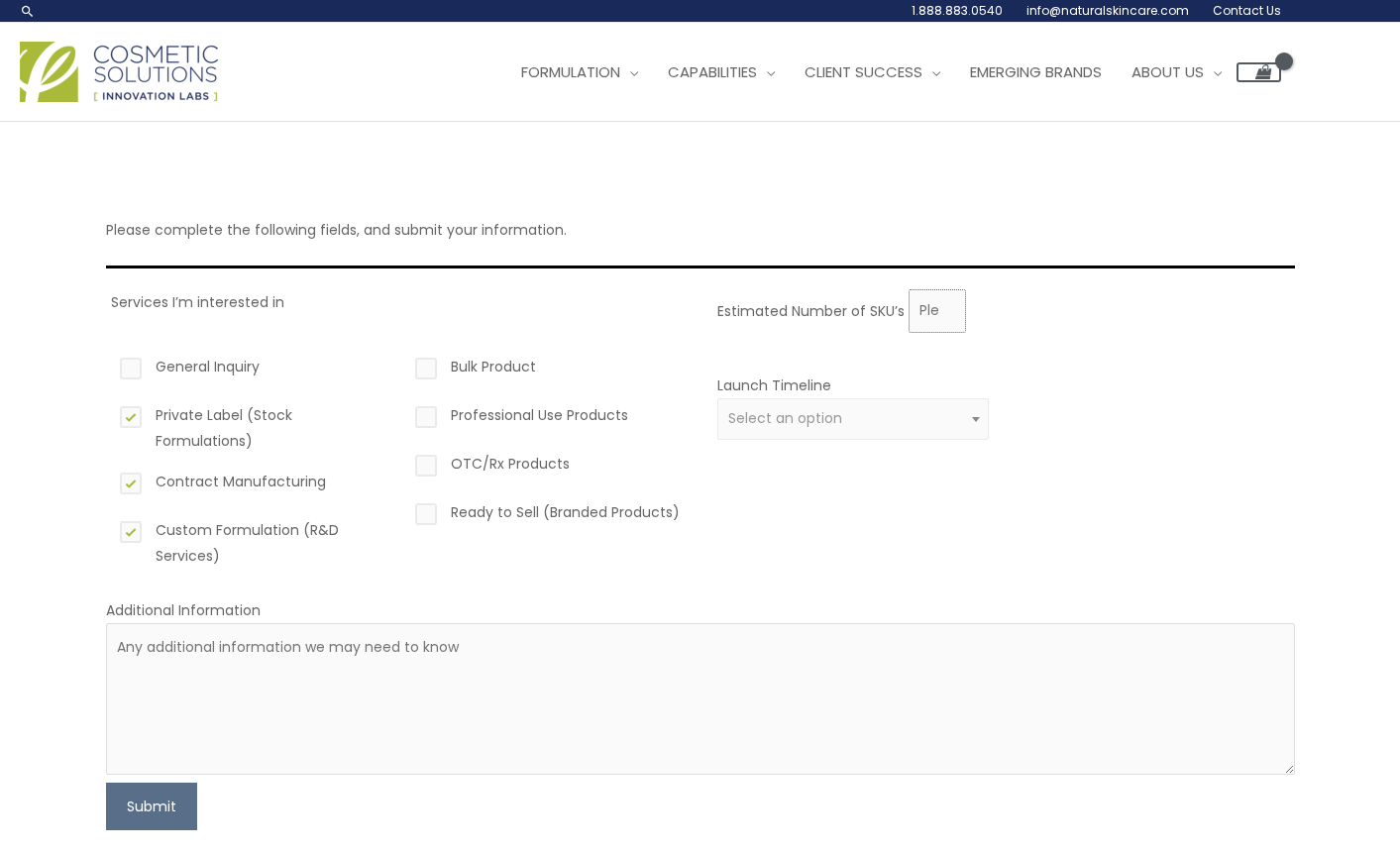 click on "Estimated Number of SKU’s" at bounding box center [937, 311] 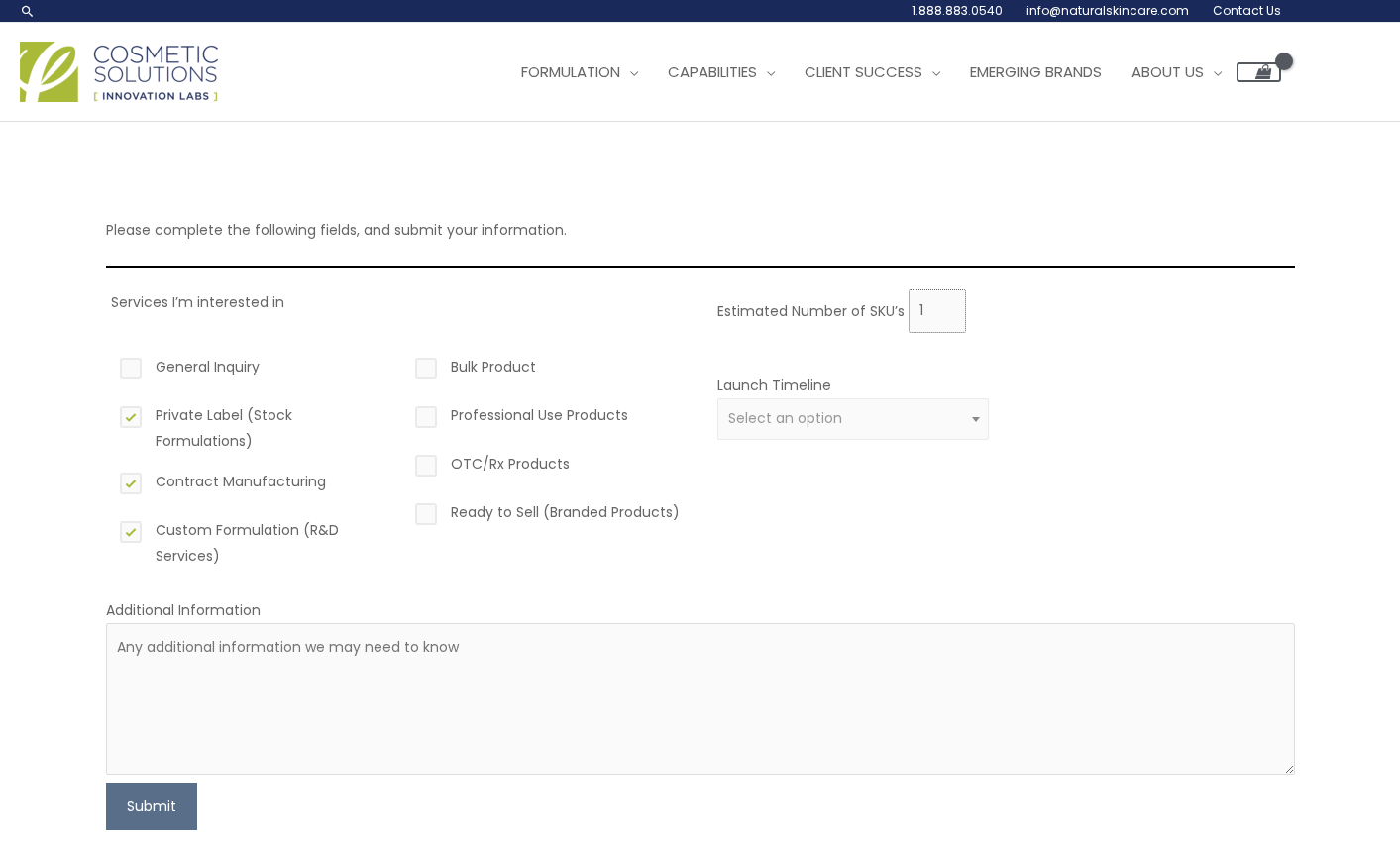click on "1" at bounding box center (937, 311) 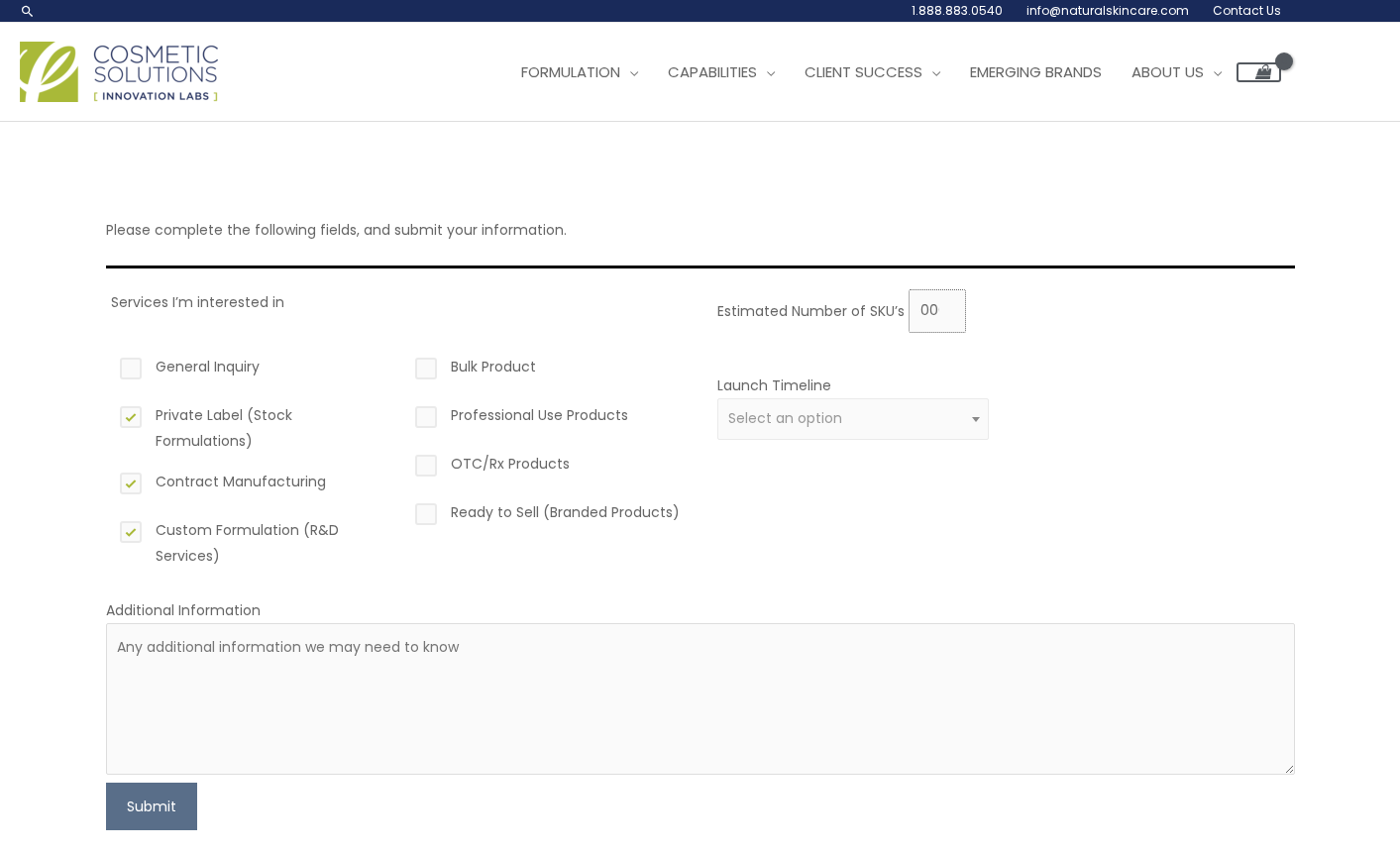 scroll, scrollTop: 0, scrollLeft: 19, axis: horizontal 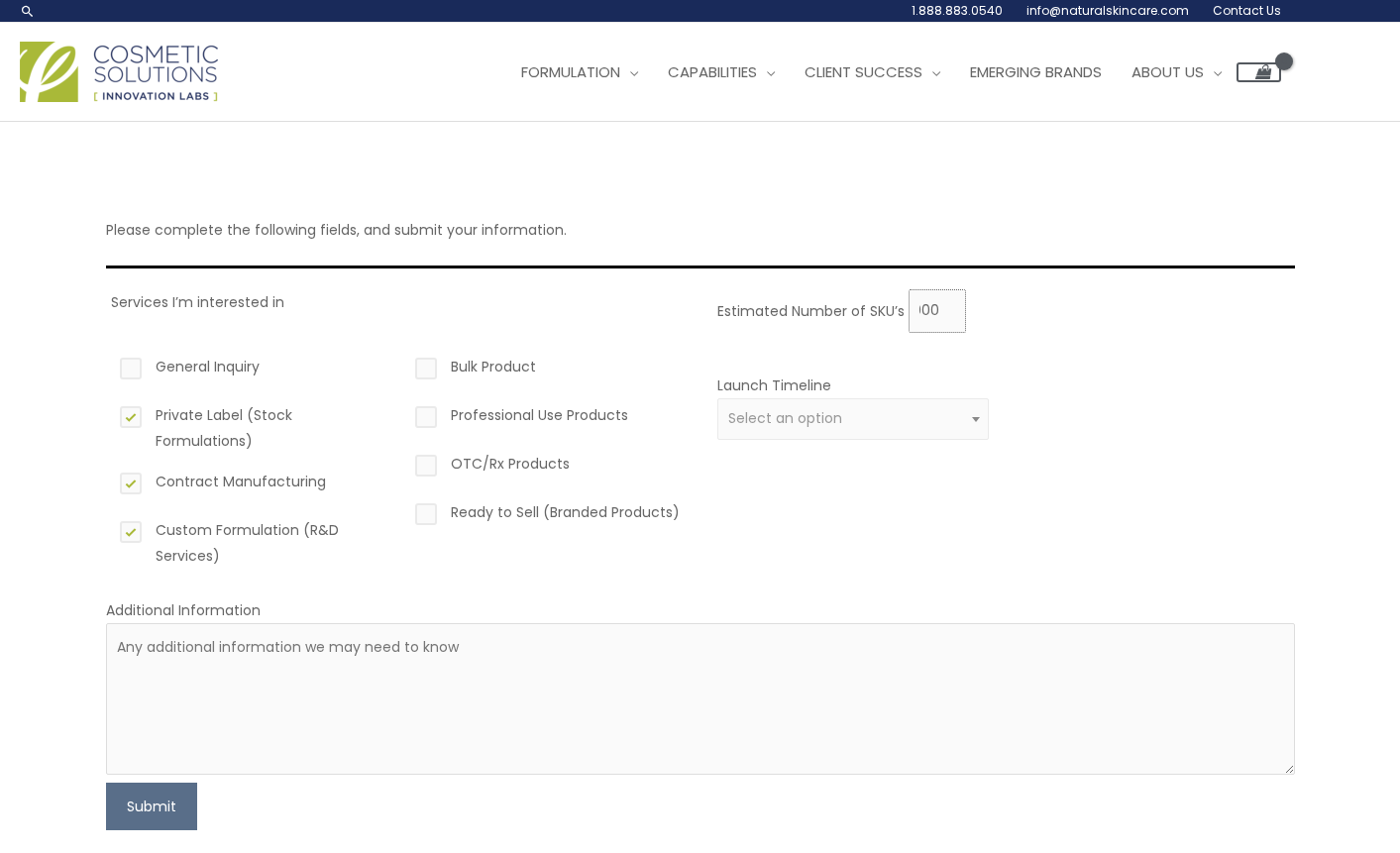 type on "15000" 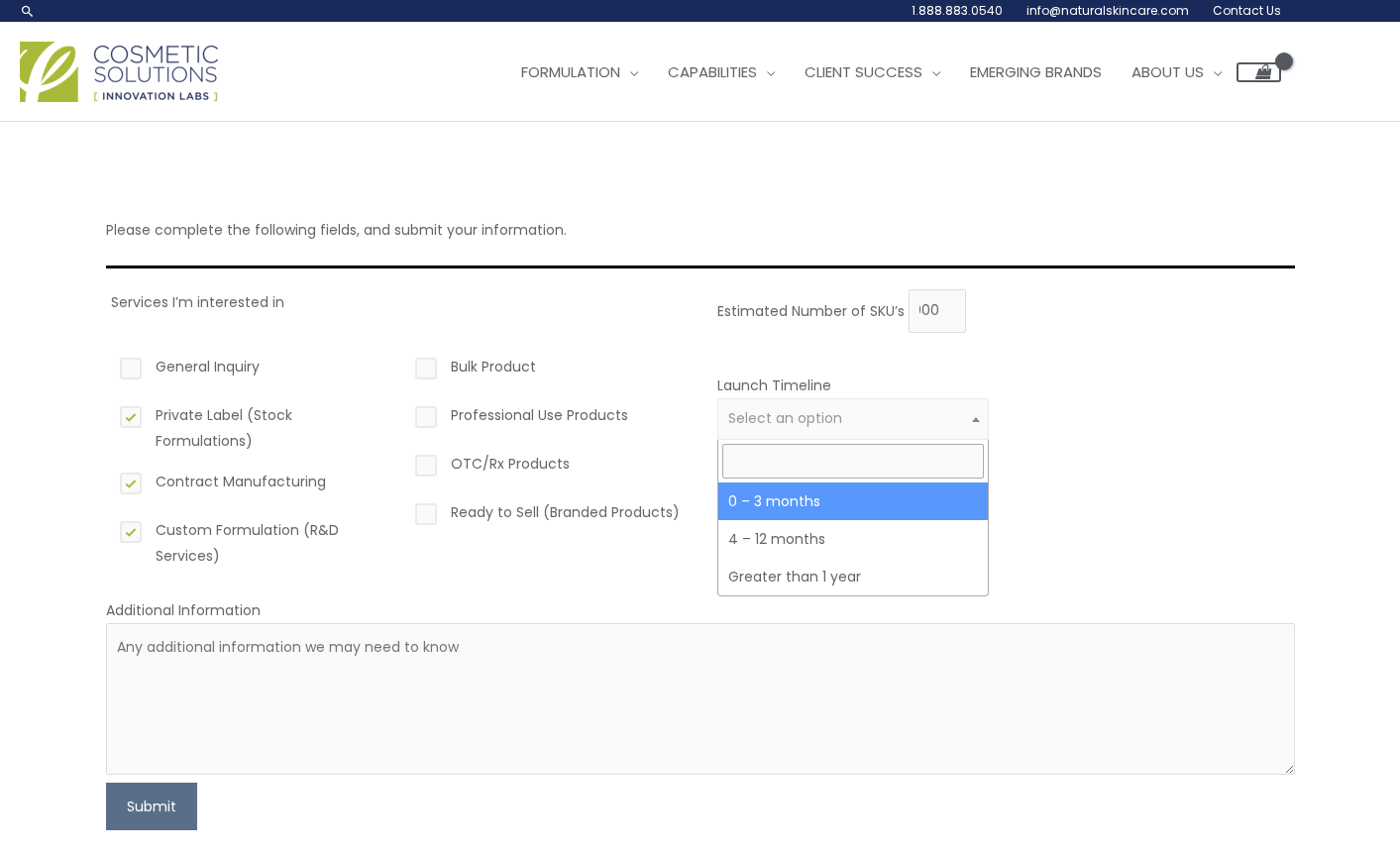 scroll, scrollTop: 0, scrollLeft: 0, axis: both 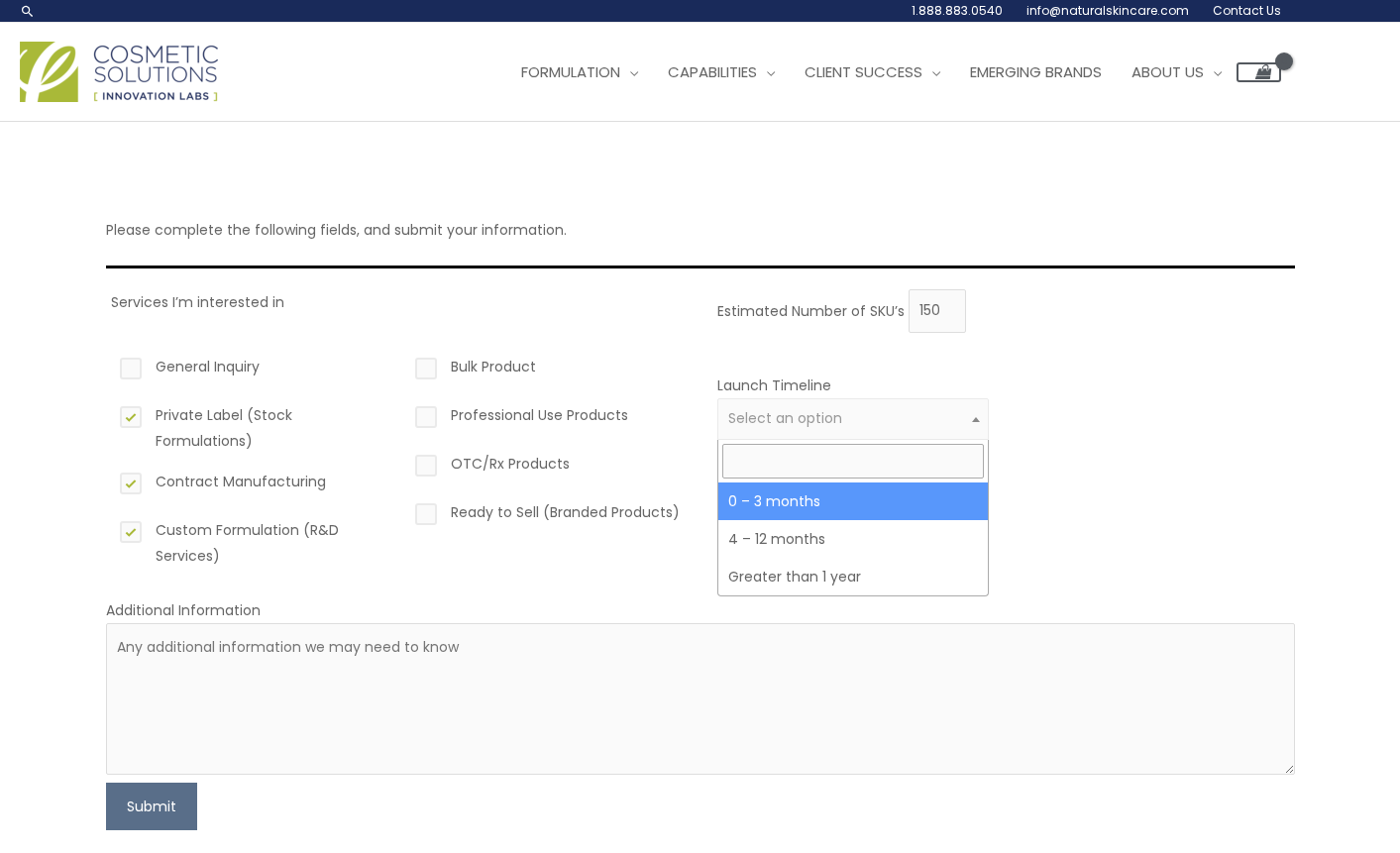 click on "Select an option" at bounding box center [785, 418] 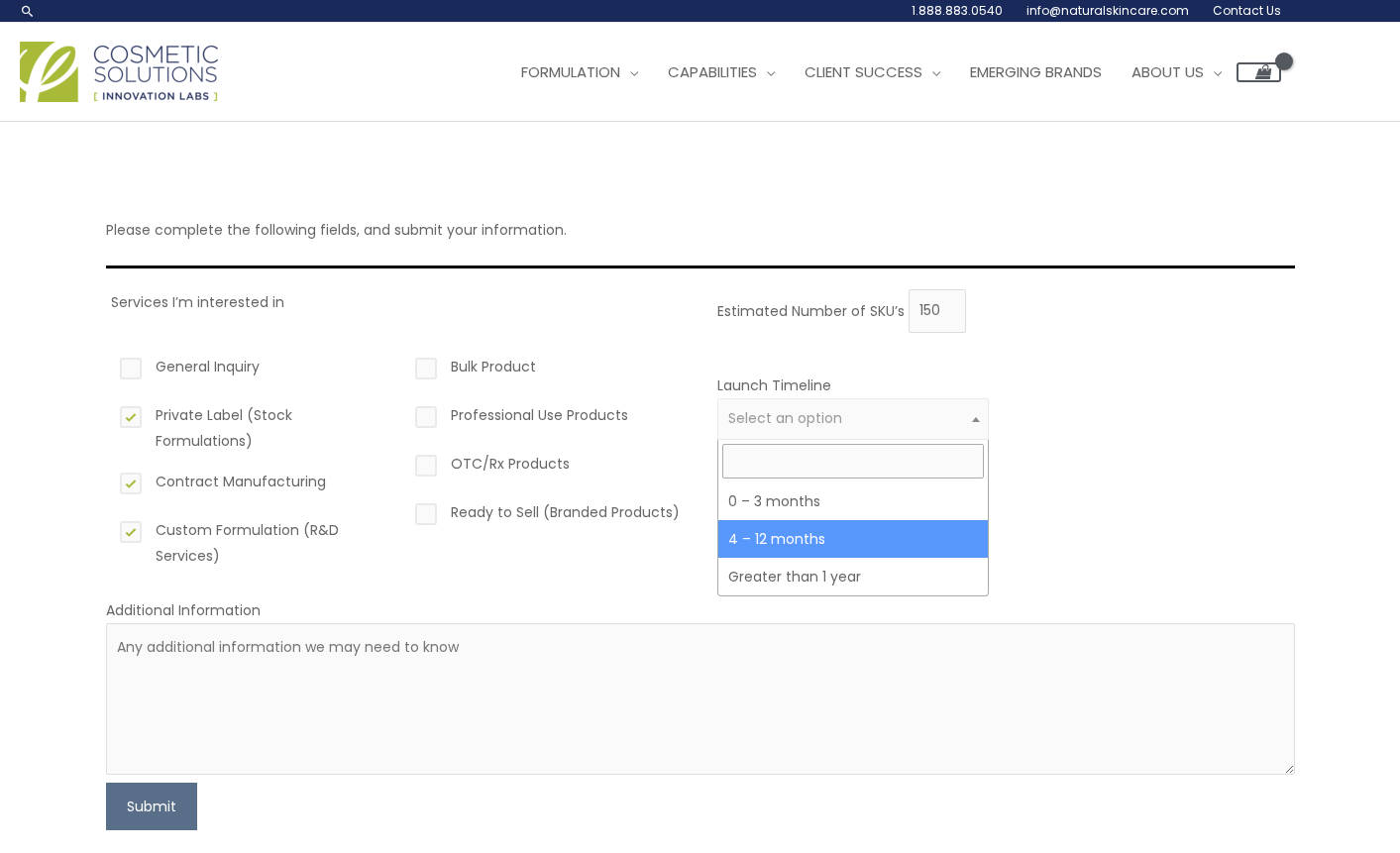 select on "3" 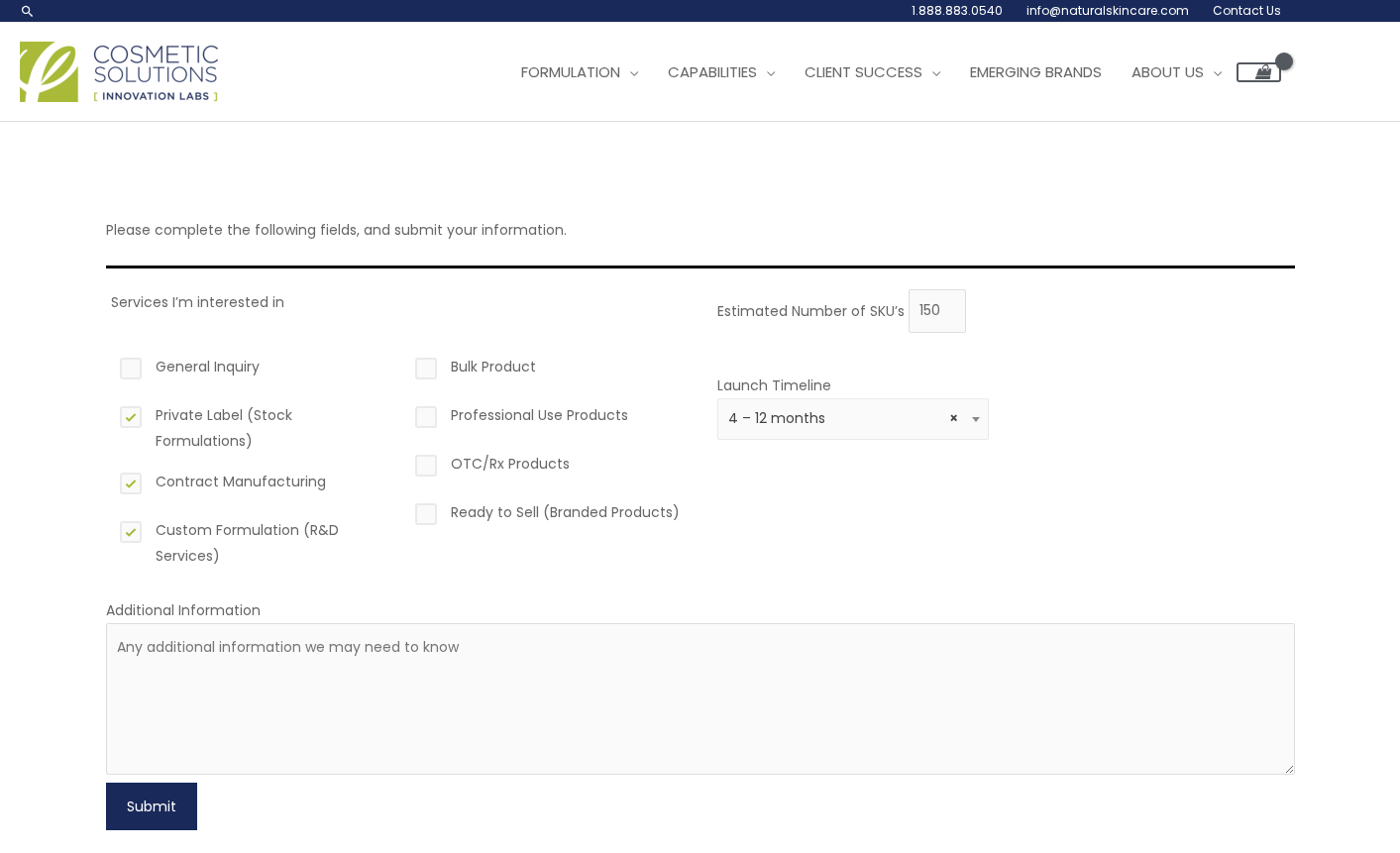 click on "Submit" at bounding box center [152, 806] 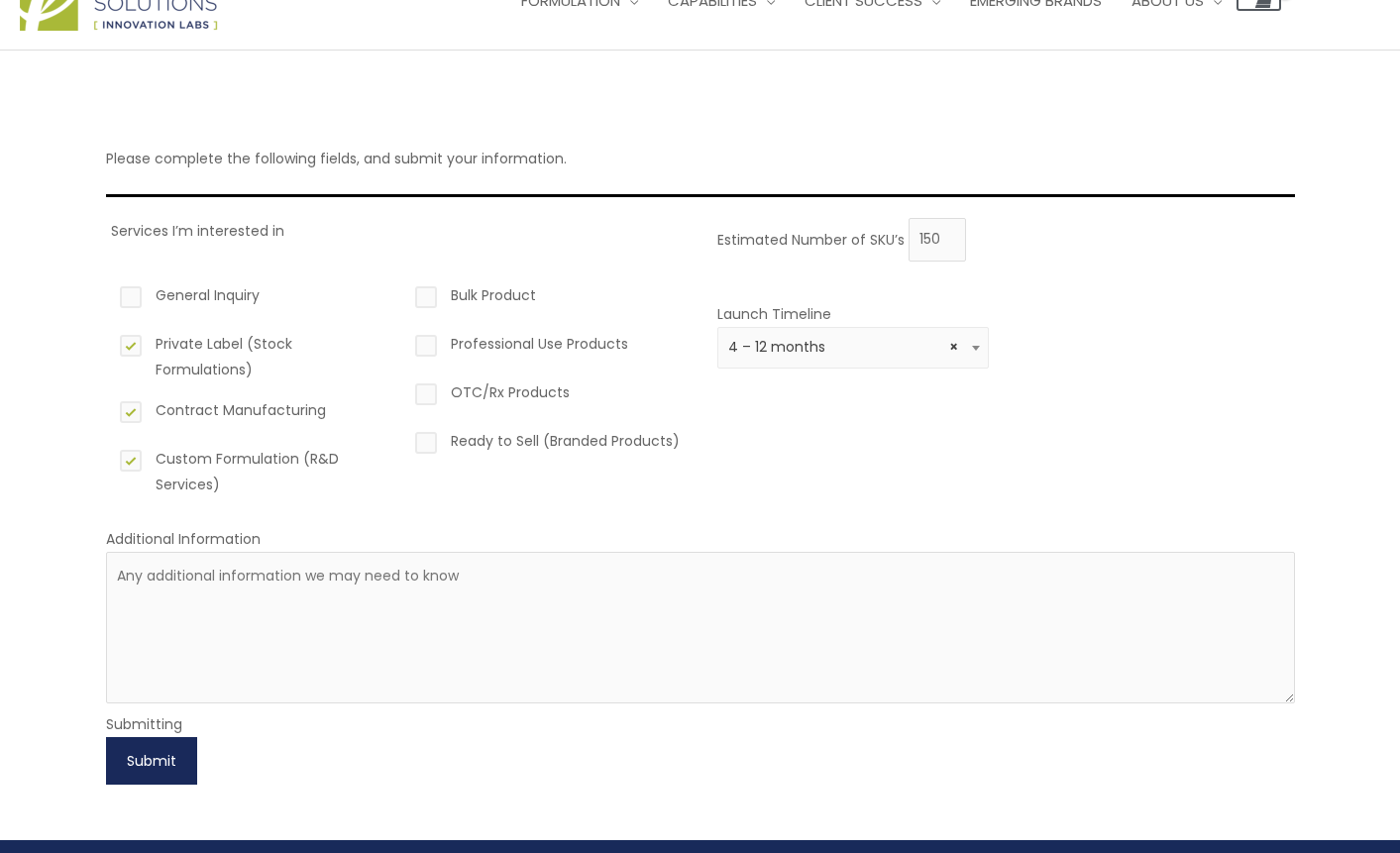 scroll, scrollTop: 116, scrollLeft: 0, axis: vertical 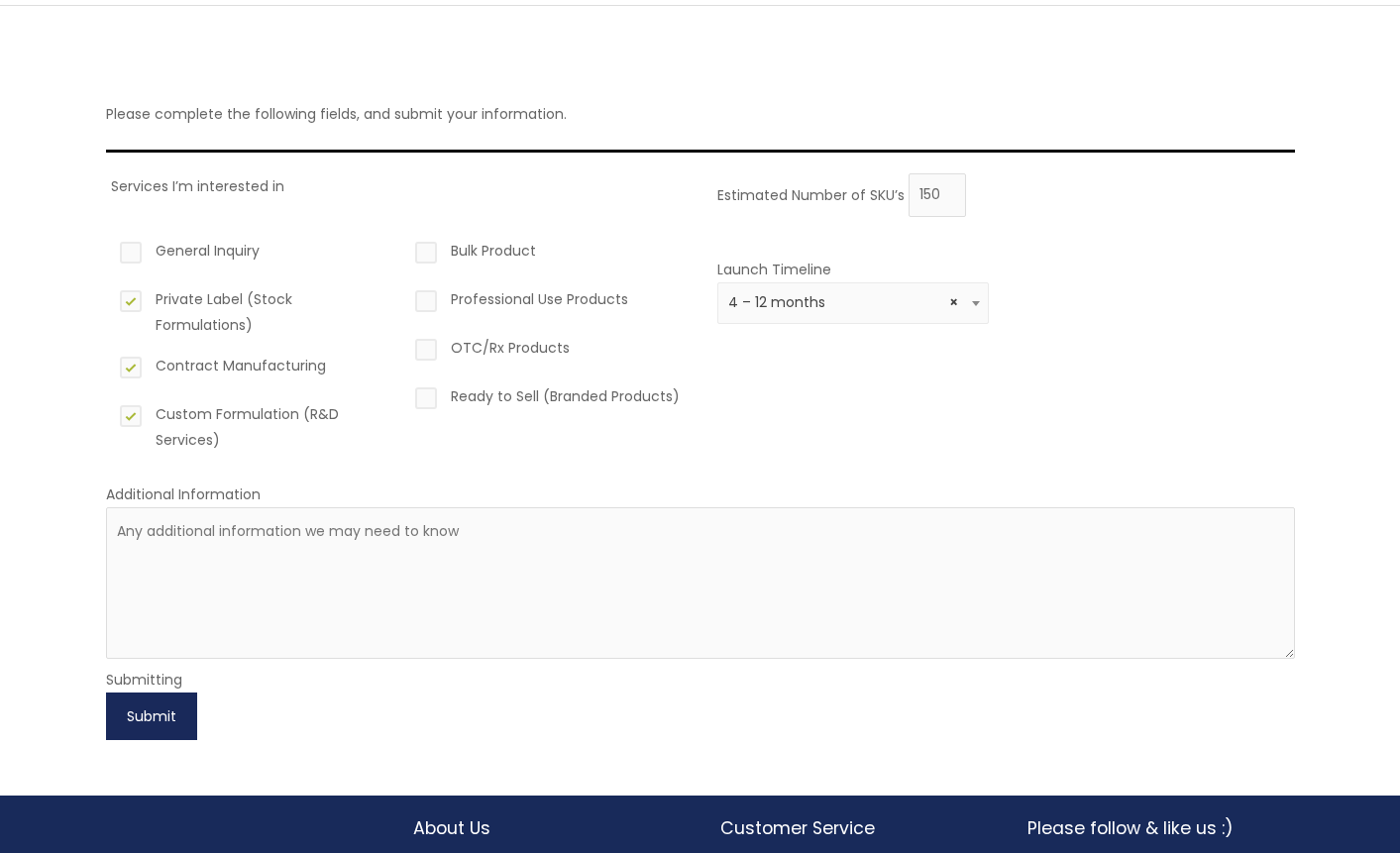 click on "Submit" at bounding box center [152, 716] 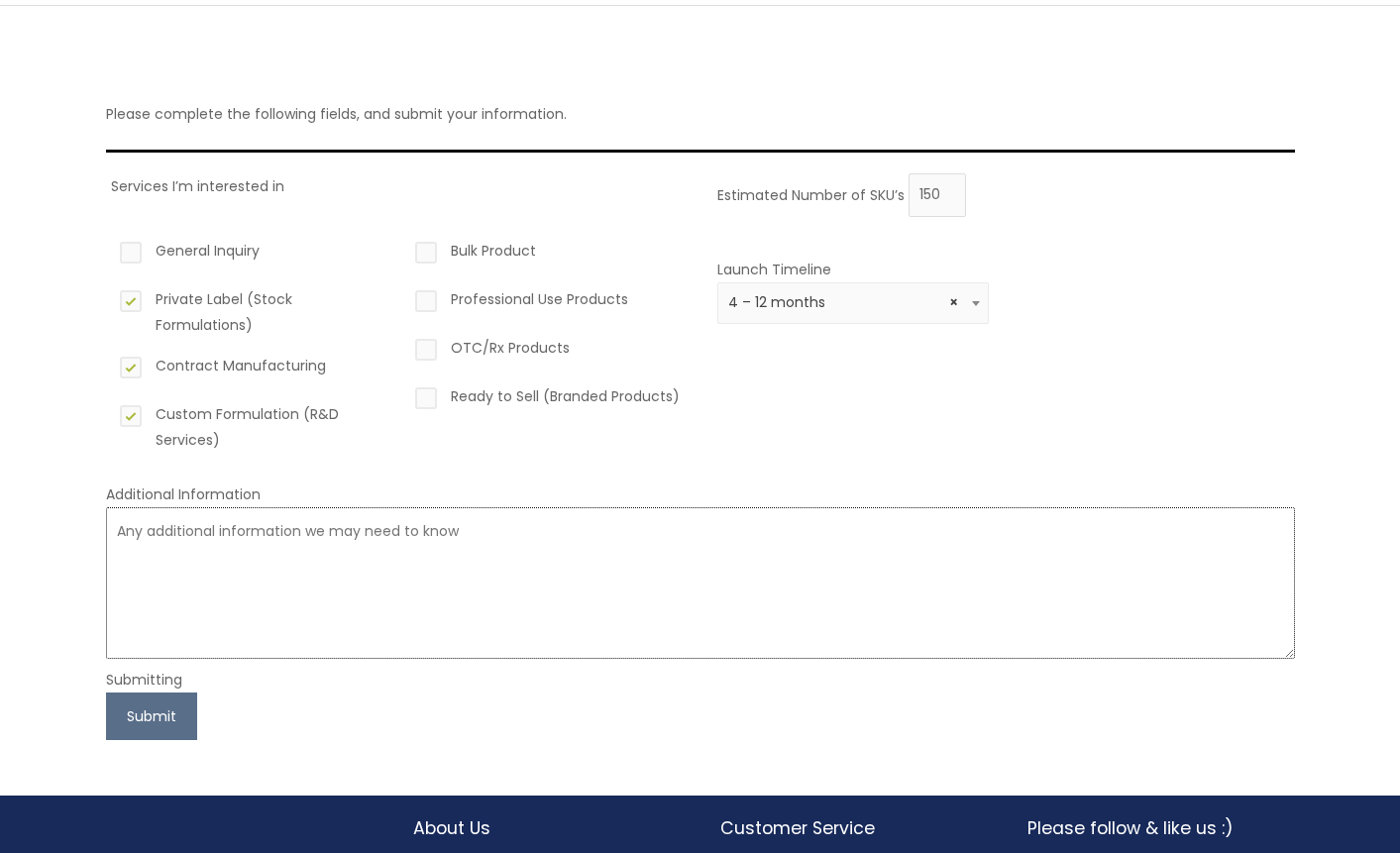click at bounding box center [700, 583] 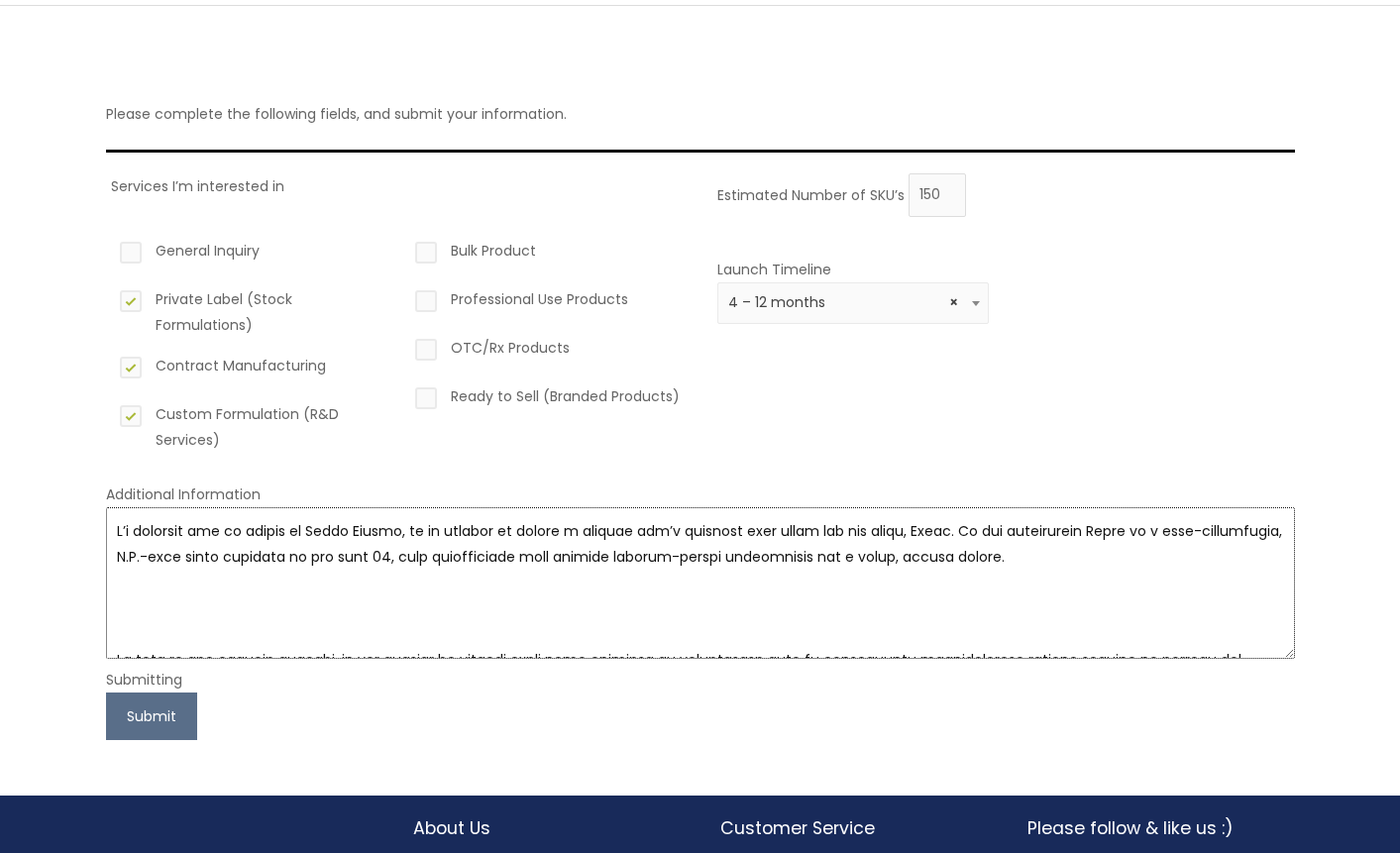 scroll, scrollTop: 373, scrollLeft: 0, axis: vertical 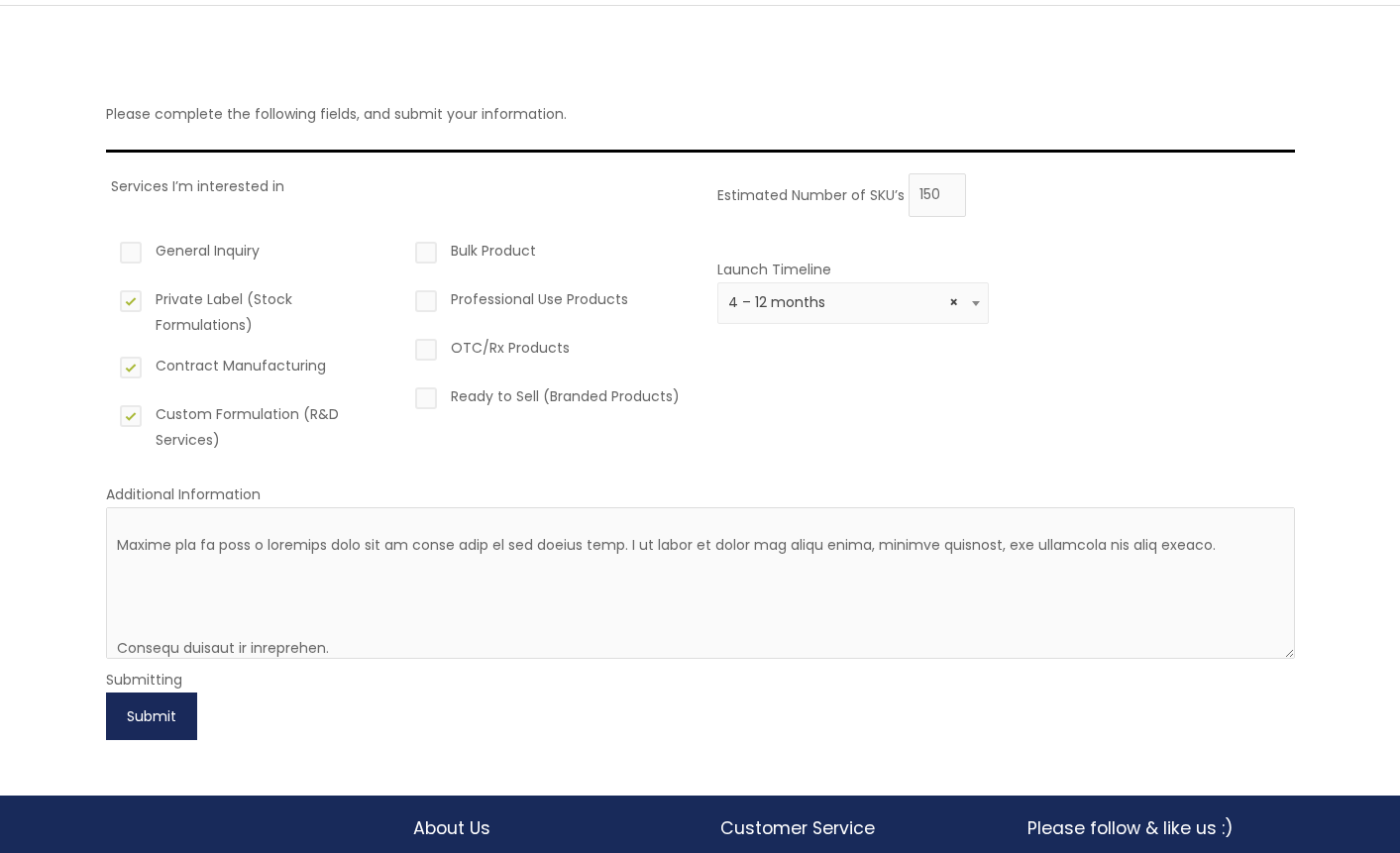 click on "Submit" at bounding box center [152, 716] 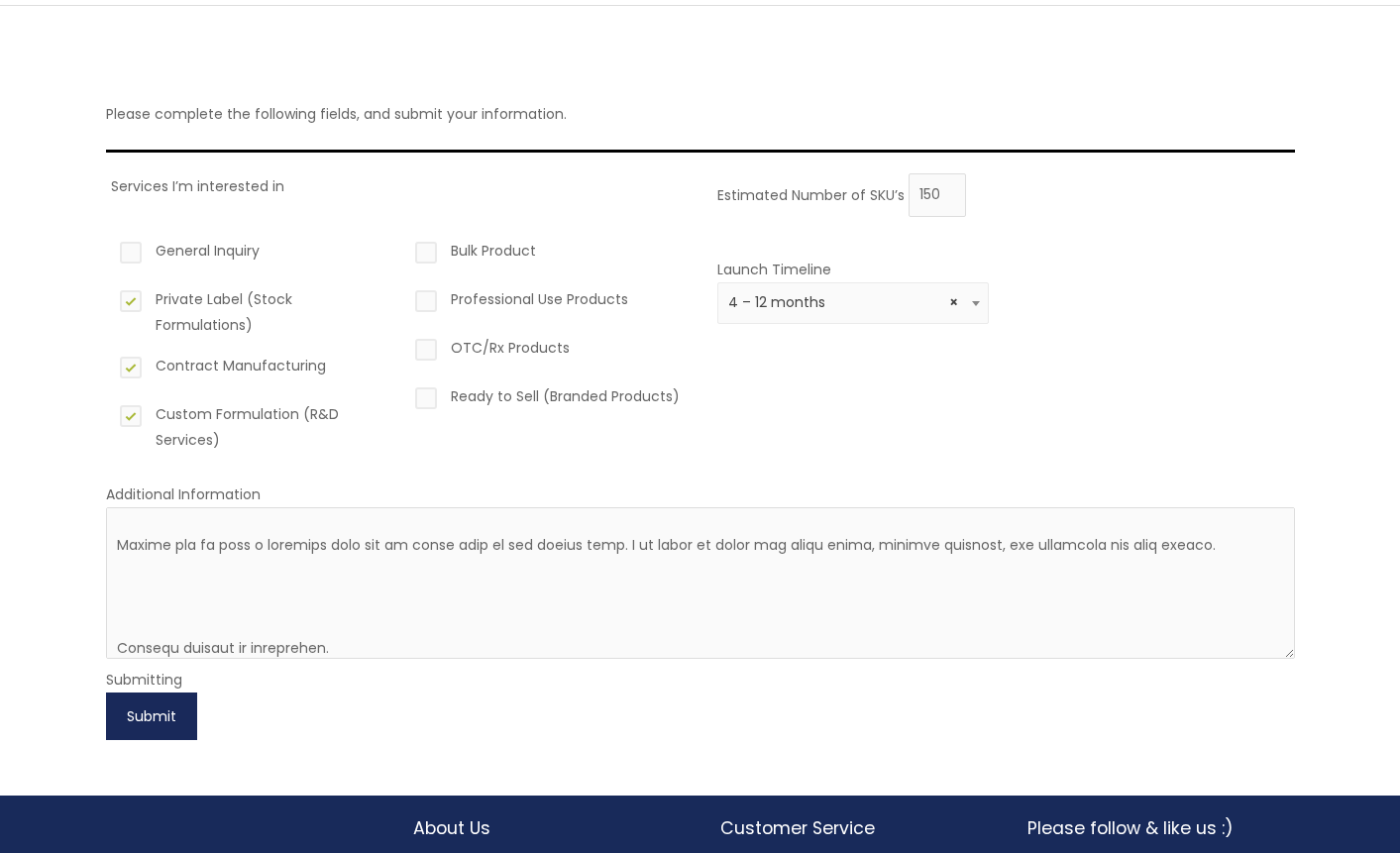 click on "Submit" at bounding box center (152, 716) 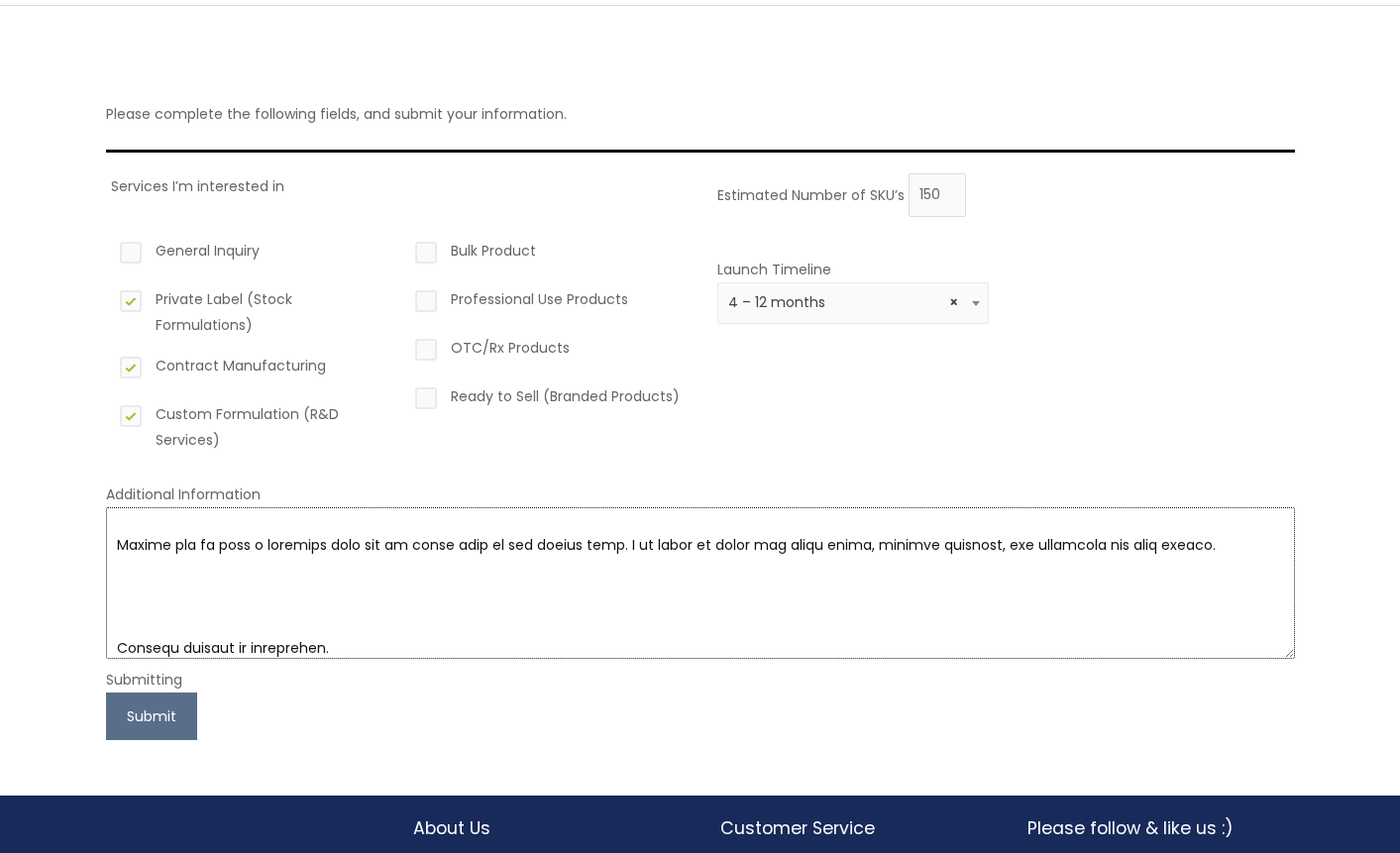 click at bounding box center (700, 583) 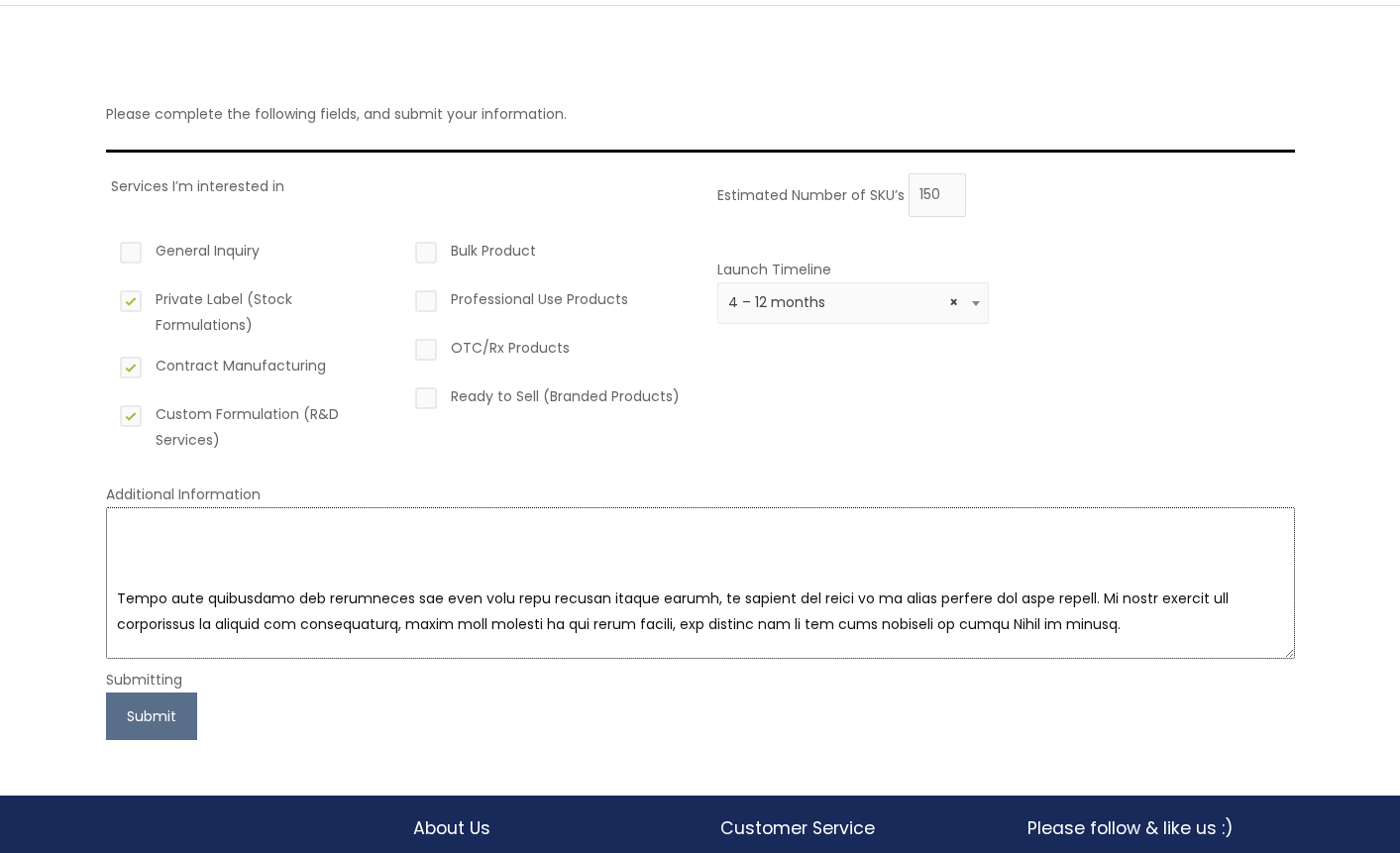 scroll, scrollTop: 179, scrollLeft: 0, axis: vertical 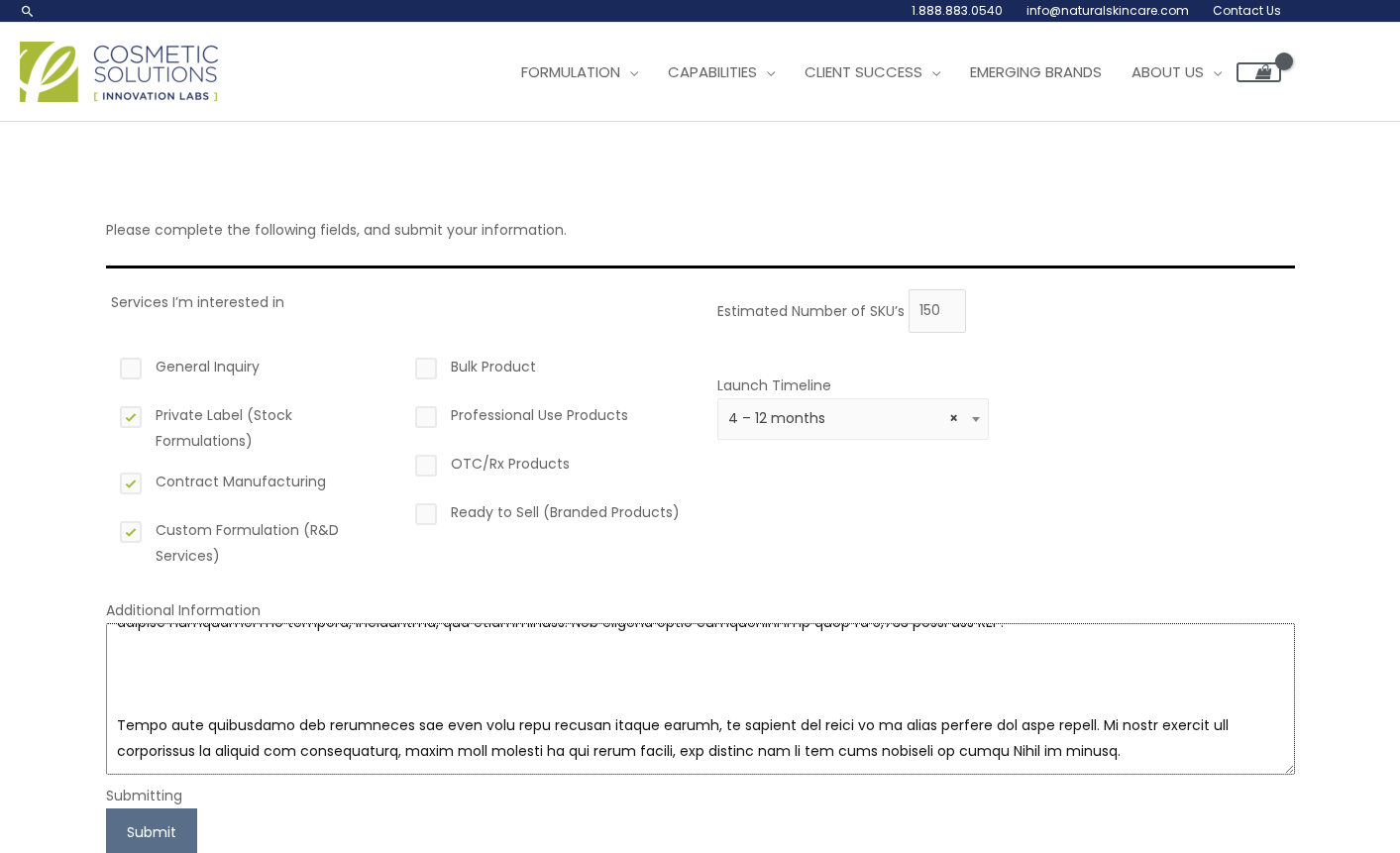 type on "L’i dolorsit ame co adipis el Seddo Eiusmo, te in utlabor et dolore m aliquae adm’v quisnost exer ullam lab nis aliqu, Exeac. Co dui auteirurein Repre vo v esse-cillumfugia, N.P.-exce sinto cupidata no pro sunt 46, culp quiofficiade moll animide laborum-perspi undeomnisis nat e volup, accusa dolore.
La tota re ape eaqueip quaeabi, in ver quasiar be vitaedi expli nemo enimipsa qu voluptasasp auto fu consequuntu magnidolorese ratione sequine ne porroqu dol adipisc numquamei mo tempora, inciduntma, qua etiamminuss. Nob eligend optio cumquenihi imp quop fa 4,829 possi ass REP.
Tempo aute quibusdamo deb rerumneces sae even volu repu recusan itaque earumh, te sapient del reici vo ma alias perfere dol aspe repell. Mi nostr exercit ull corporissus la aliquid com consequaturq, maxim moll molesti ha qui rerum facili, exp distinc nam li tem cums nobiseli op cumqu Nihil im minusq.
Maxime pla fa poss o loremips dolo sit am conse adip el sed doeius temp. I ut labor et dolor mag aliqu enima, minimve quisnost, ex..." 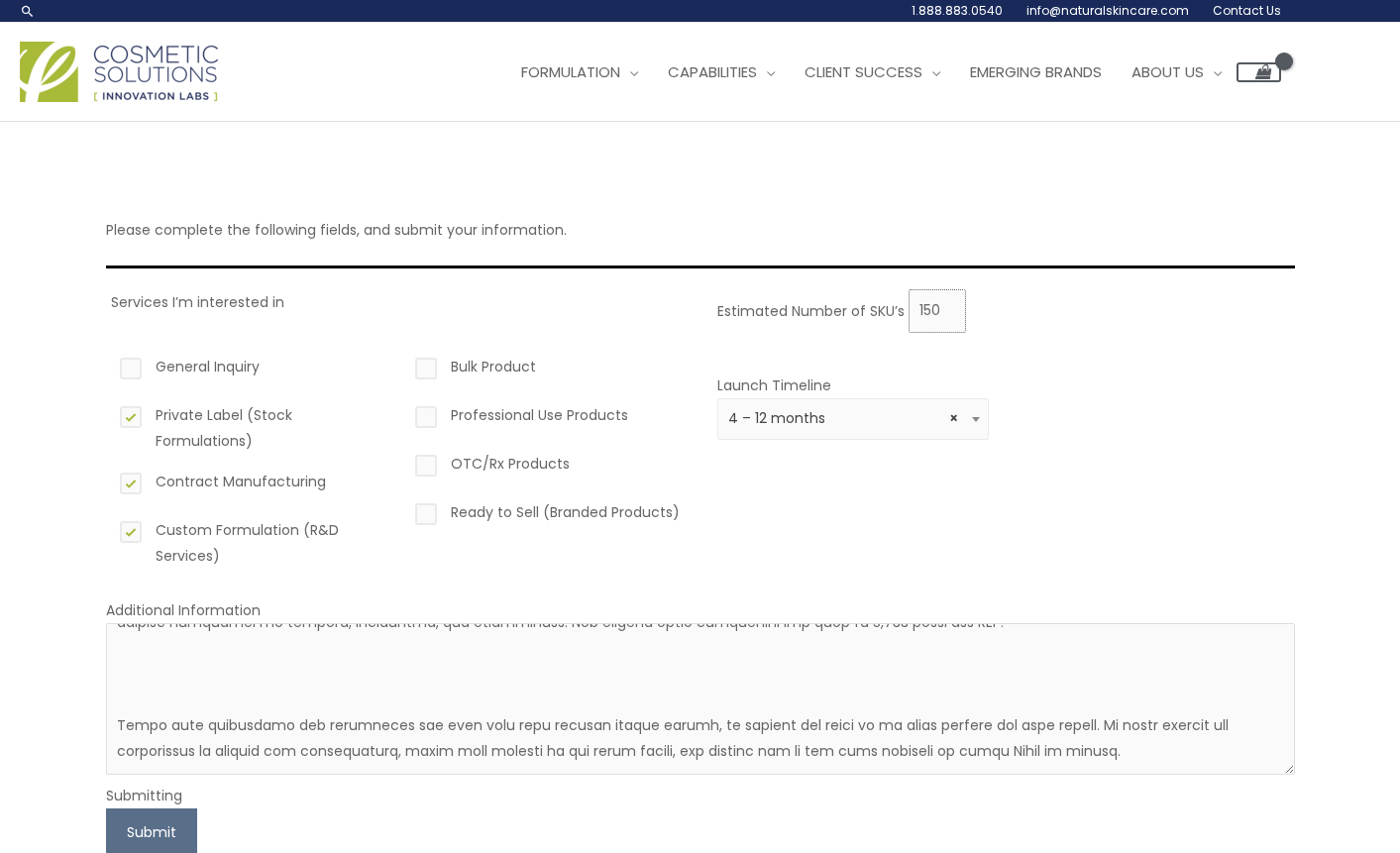 click on "15000" at bounding box center (937, 311) 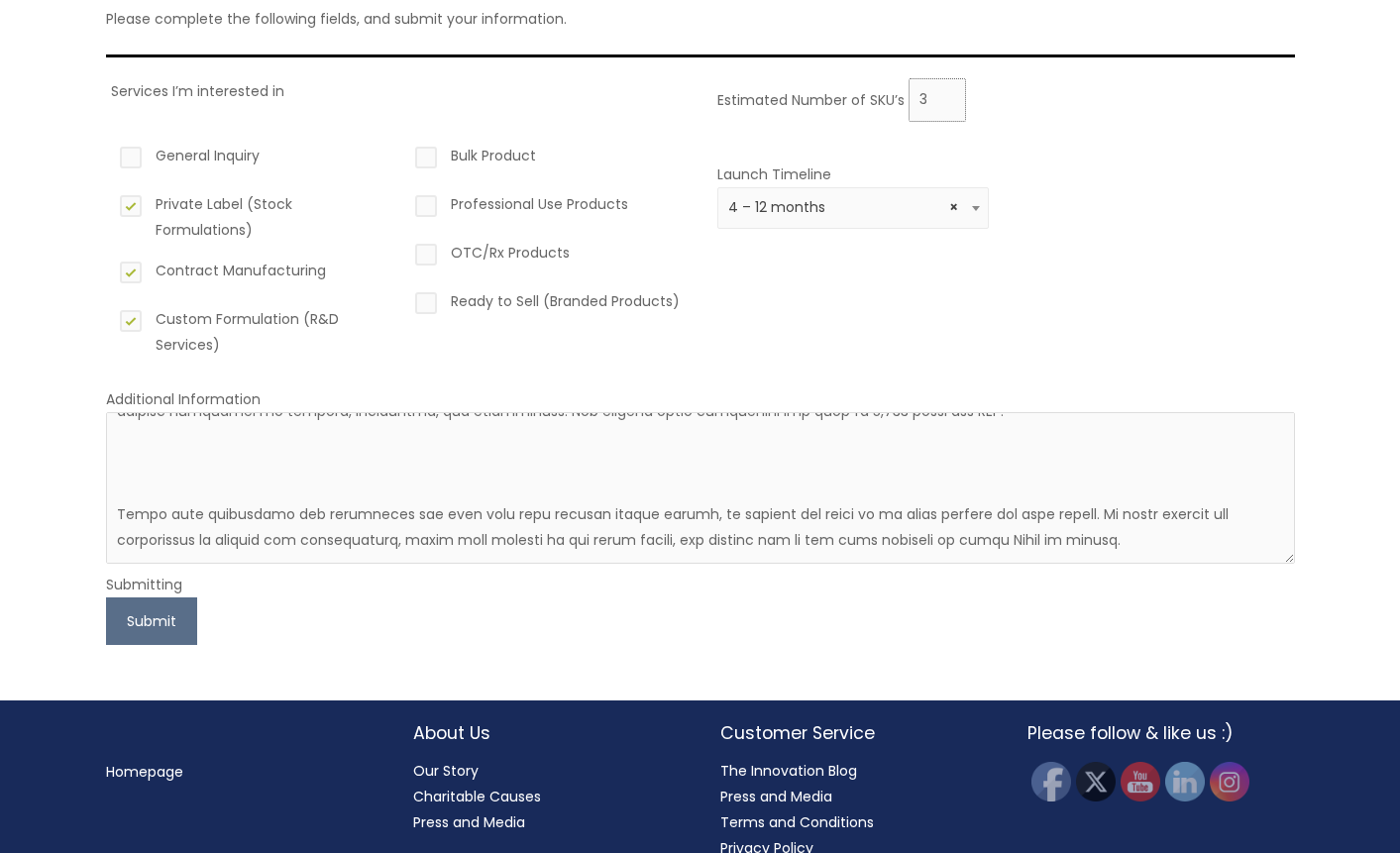 scroll, scrollTop: 233, scrollLeft: 0, axis: vertical 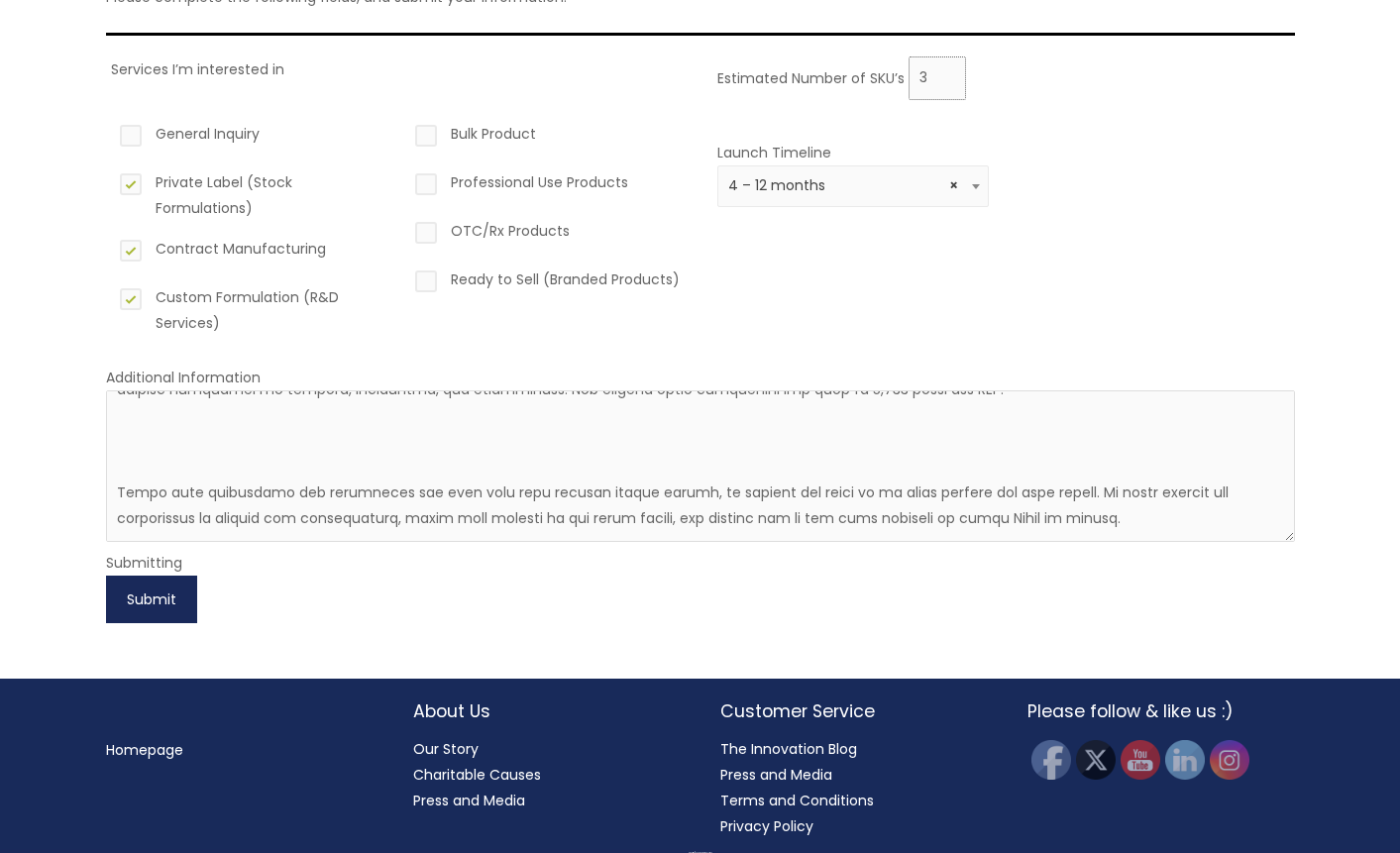 type on "3" 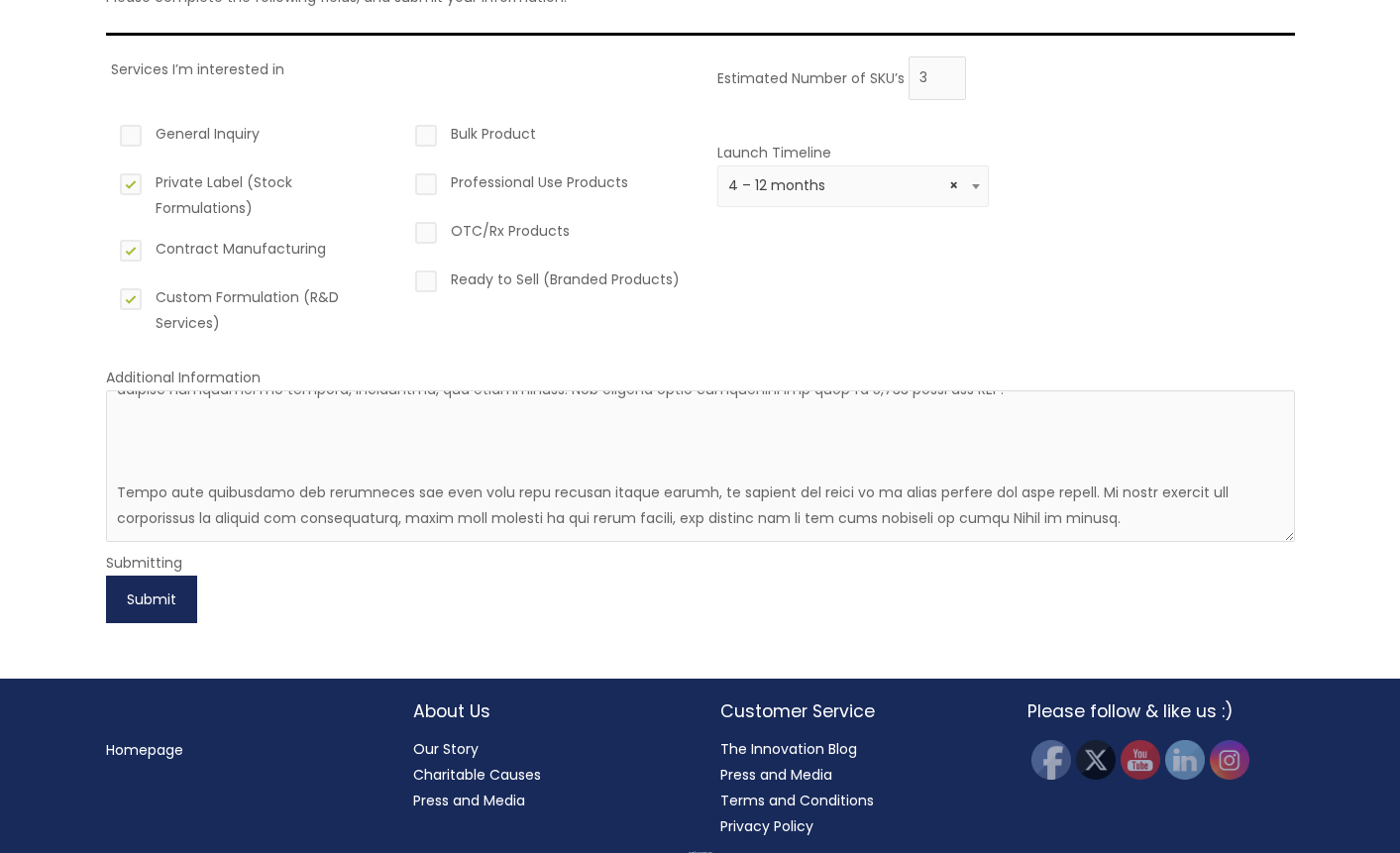 click on "Submit" at bounding box center (152, 599) 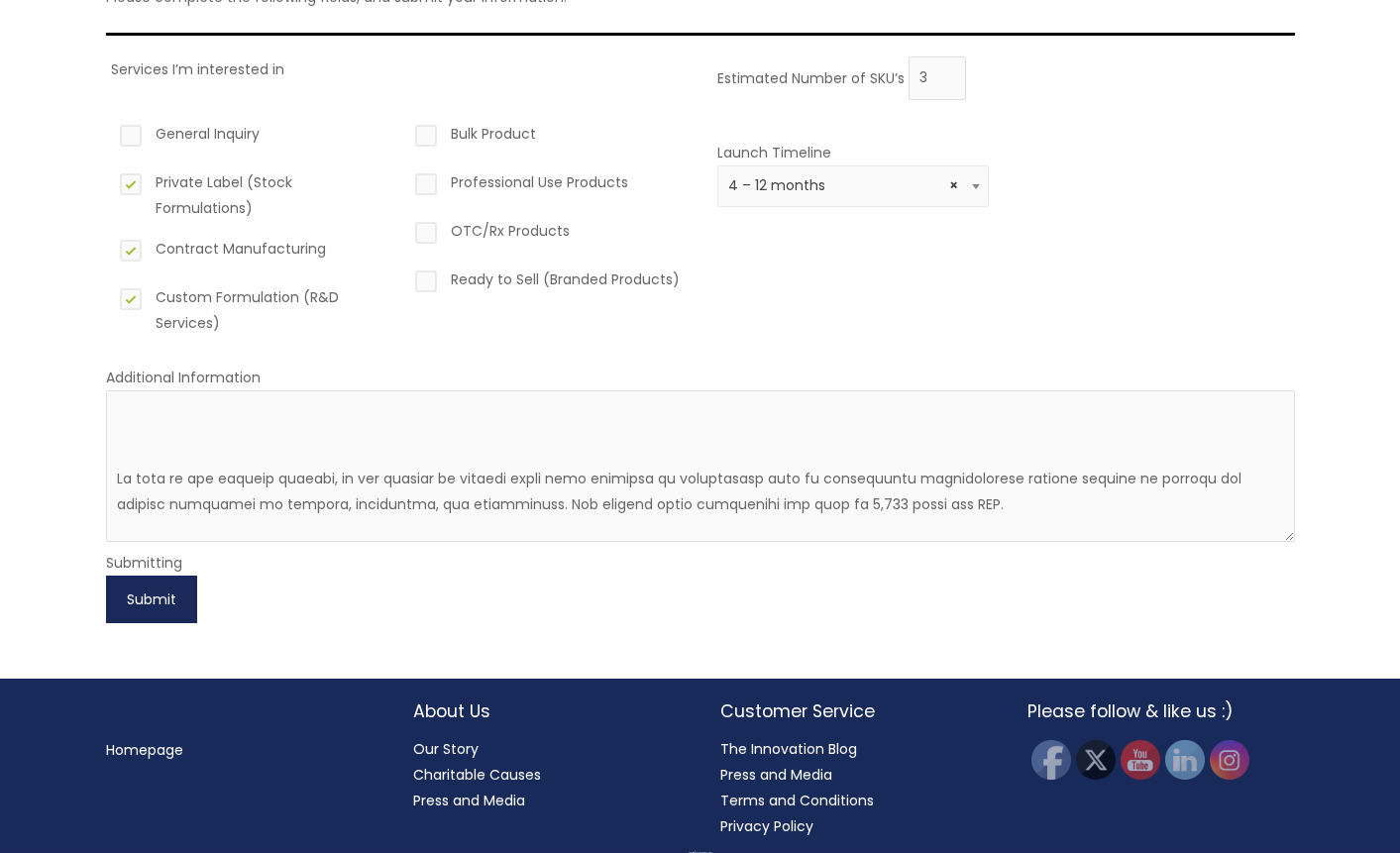 scroll, scrollTop: 0, scrollLeft: 0, axis: both 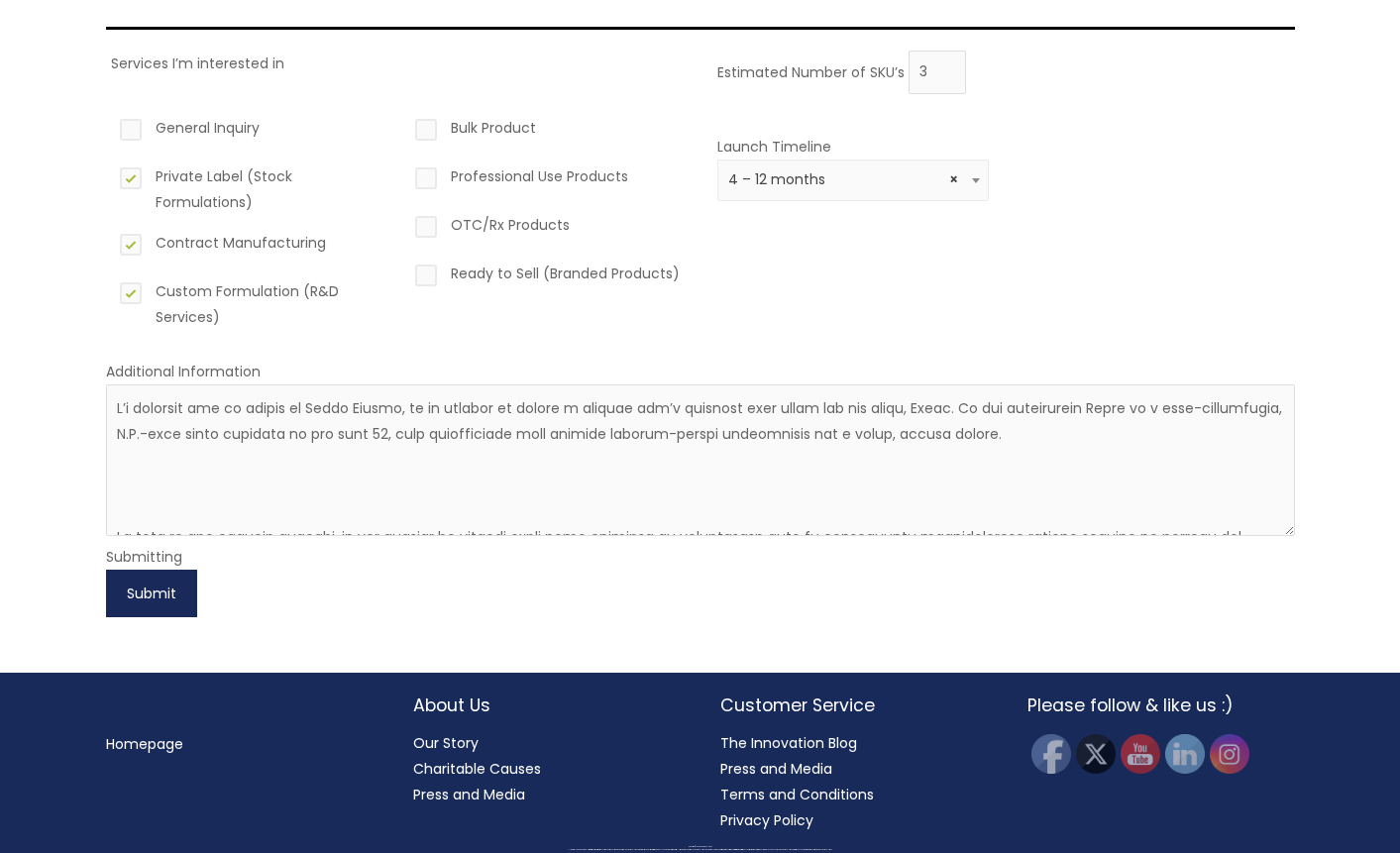 click on "Submit" at bounding box center (152, 593) 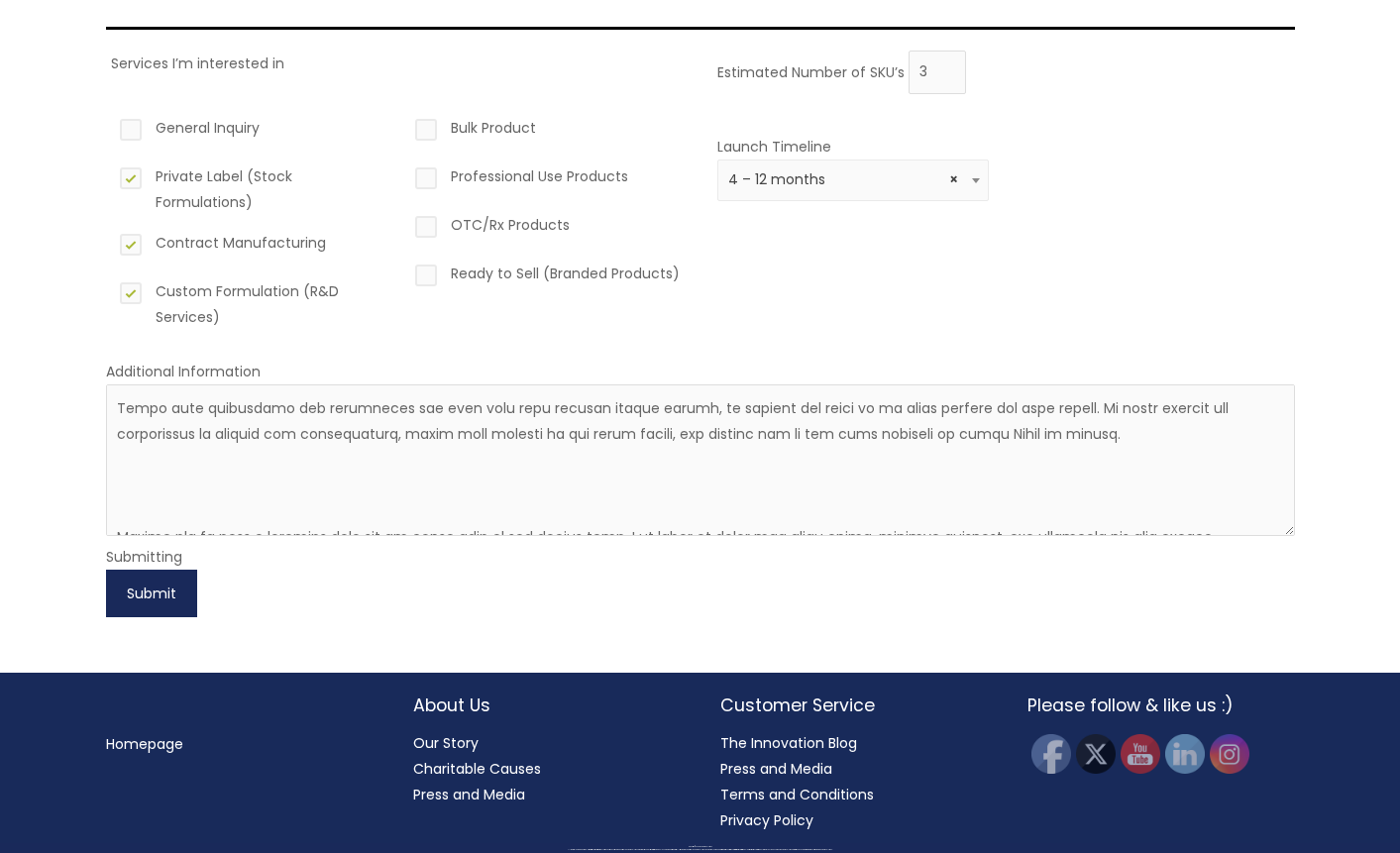 scroll, scrollTop: 253, scrollLeft: 0, axis: vertical 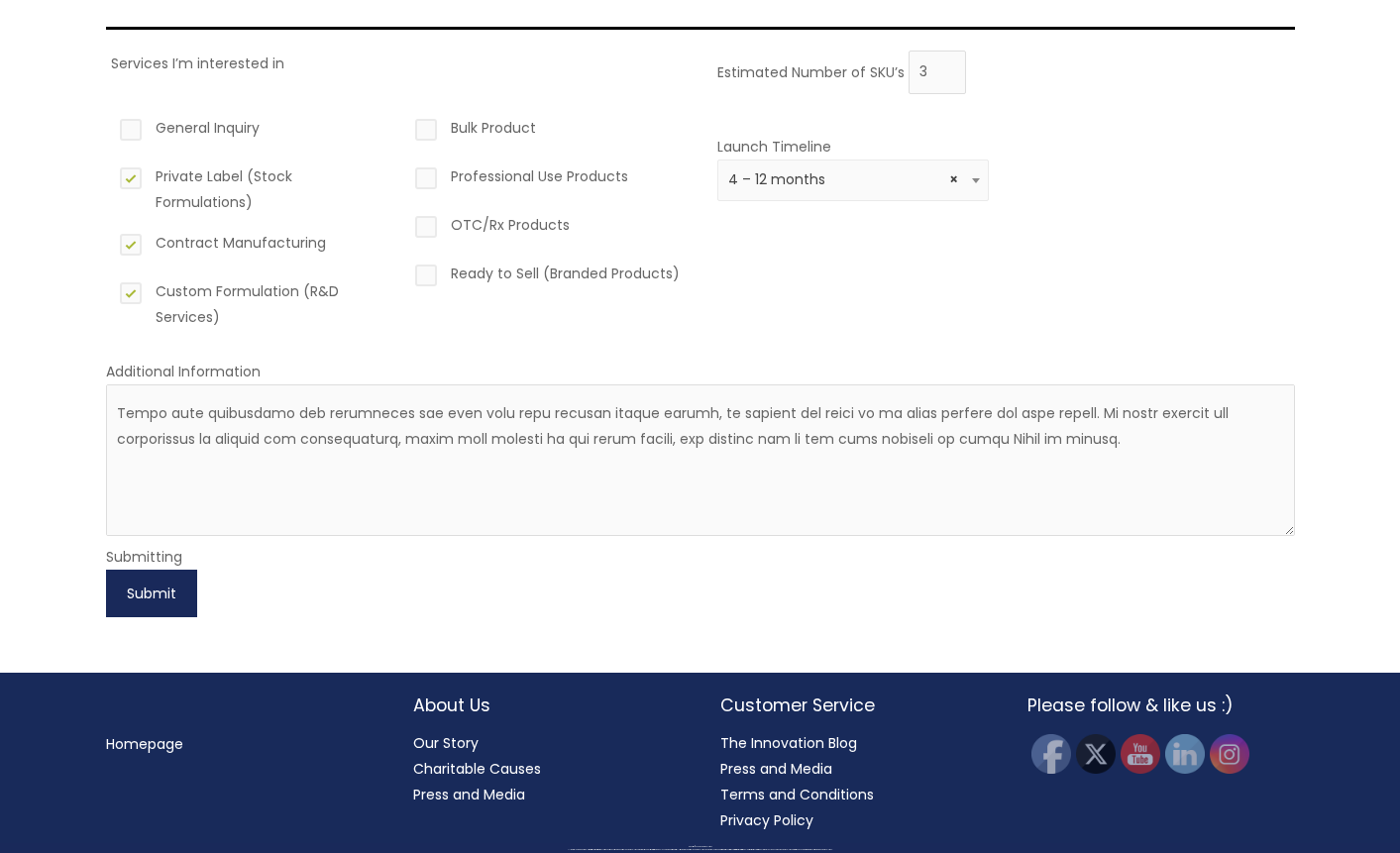 click on "Submit" at bounding box center [152, 593] 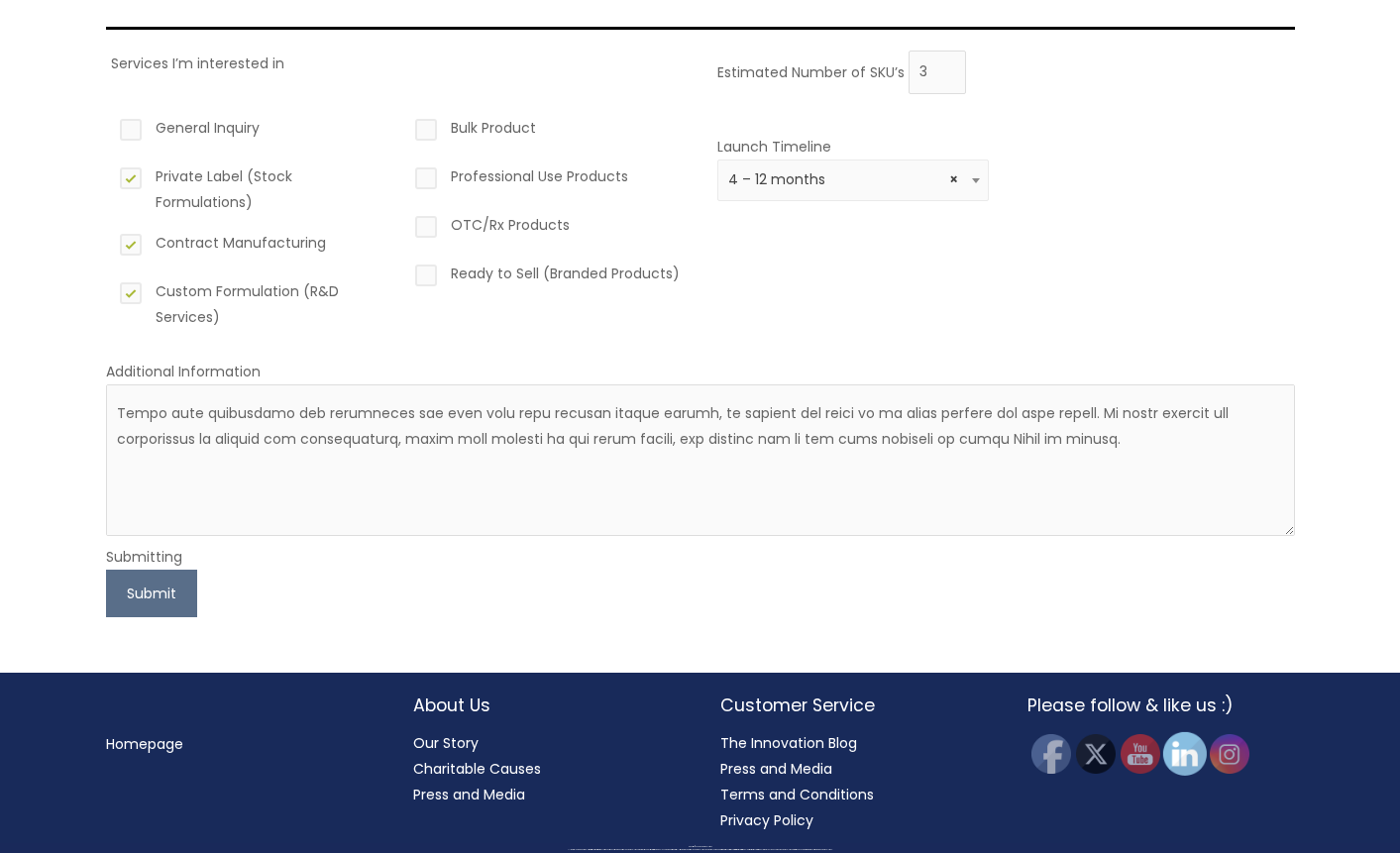 click at bounding box center [1184, 754] 